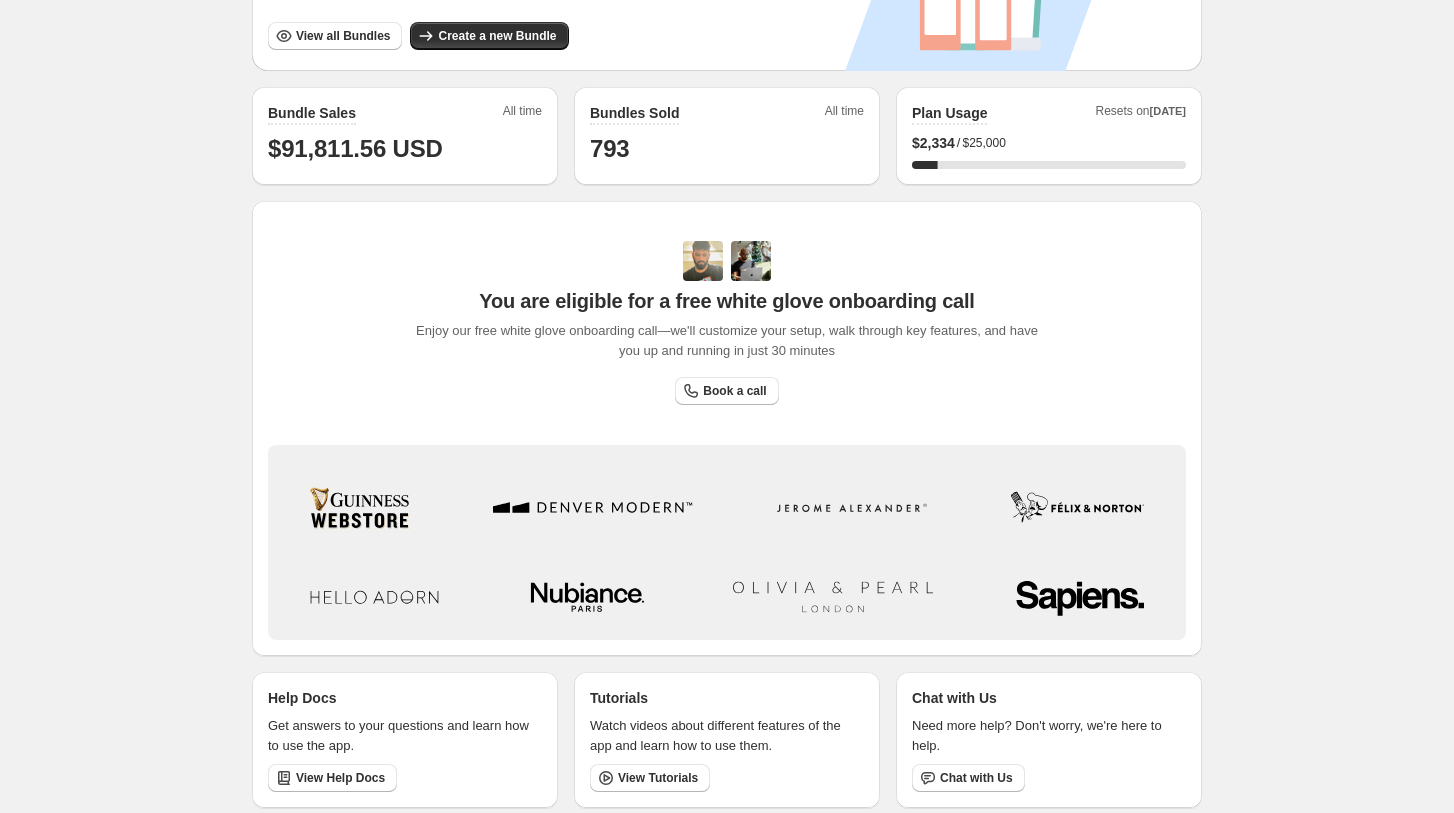 scroll, scrollTop: 449, scrollLeft: 0, axis: vertical 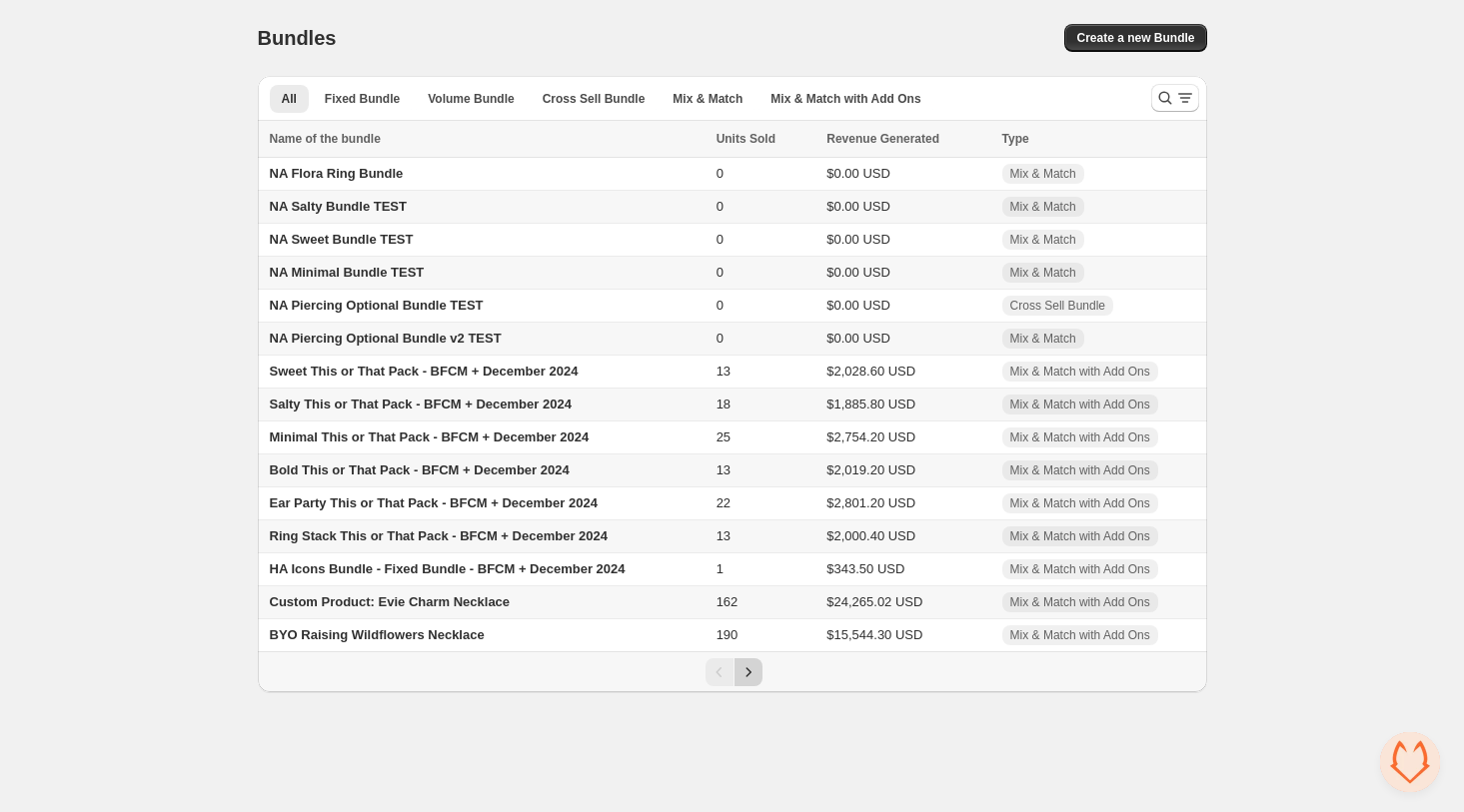 click at bounding box center [748, 672] 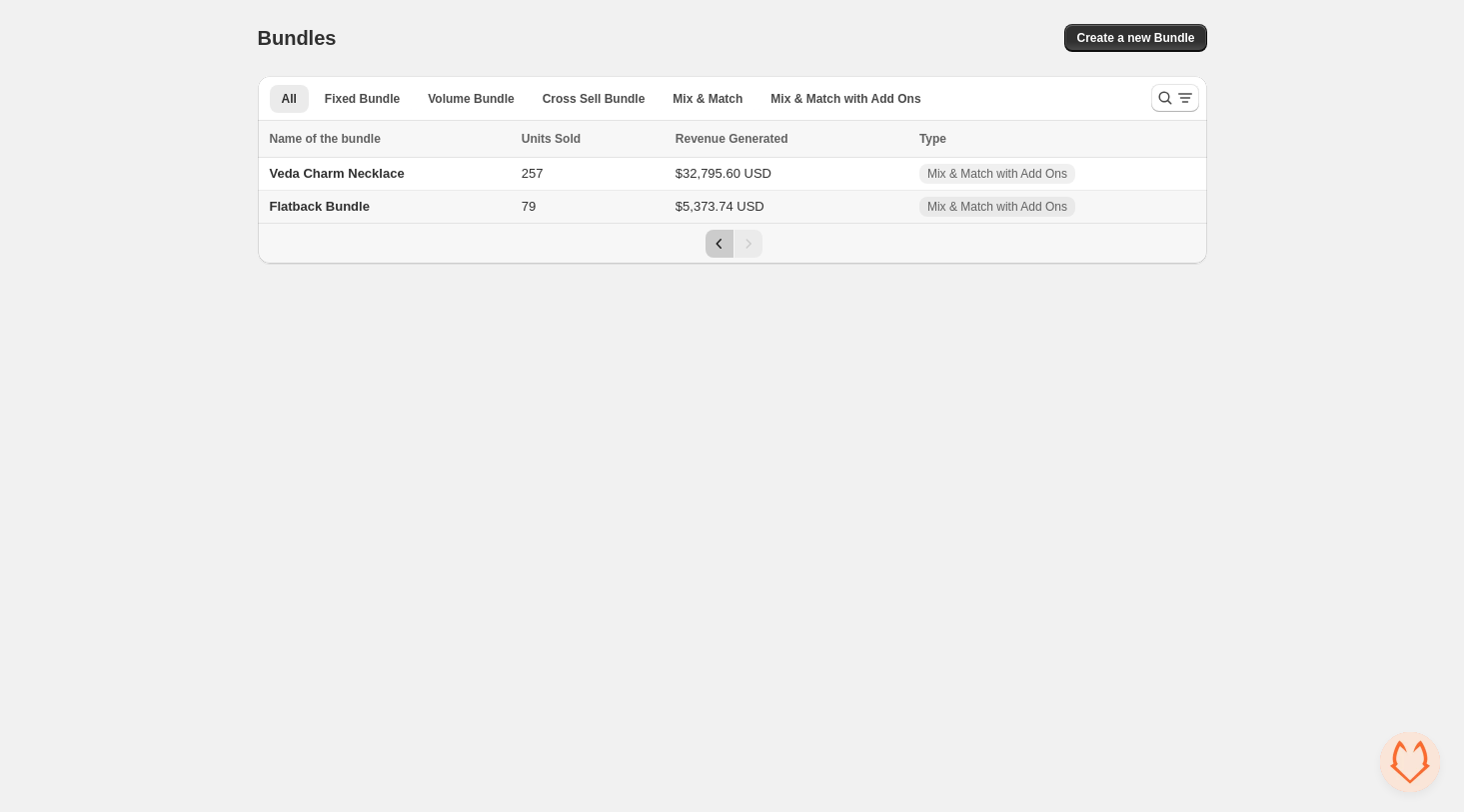 click at bounding box center (720, 244) 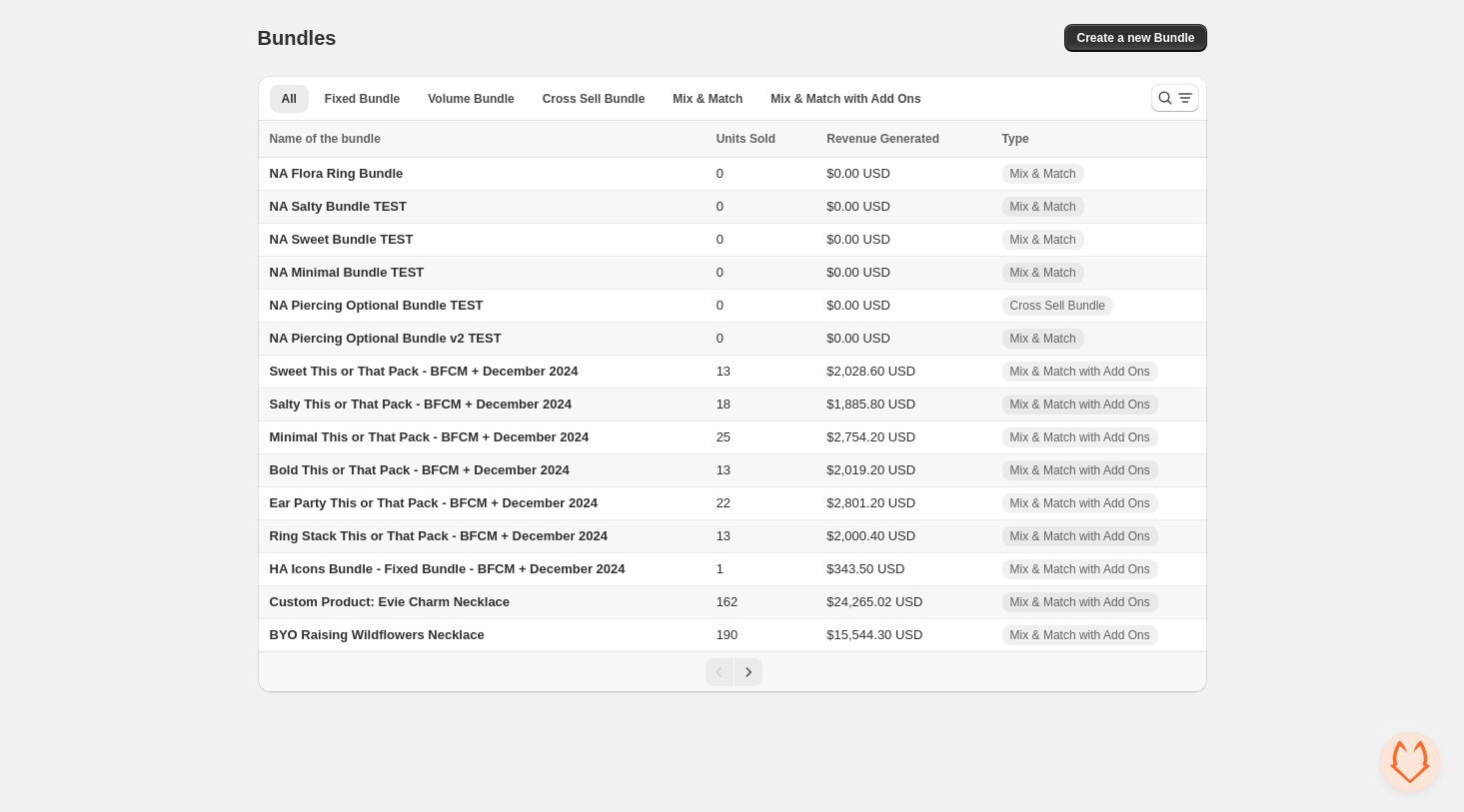 click on "Custom Product: Evie Charm Necklace" at bounding box center (484, 602) 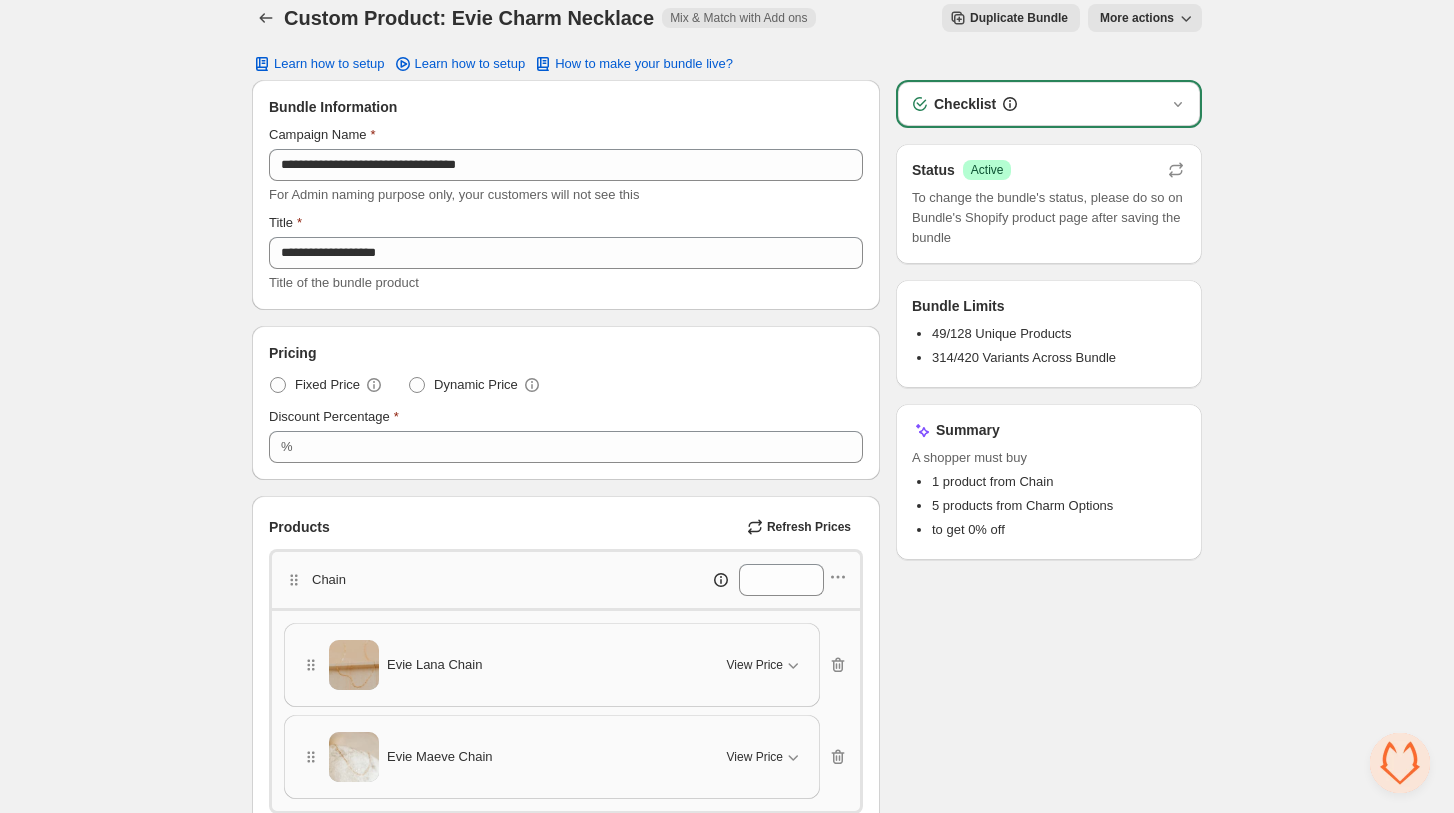 scroll, scrollTop: 0, scrollLeft: 0, axis: both 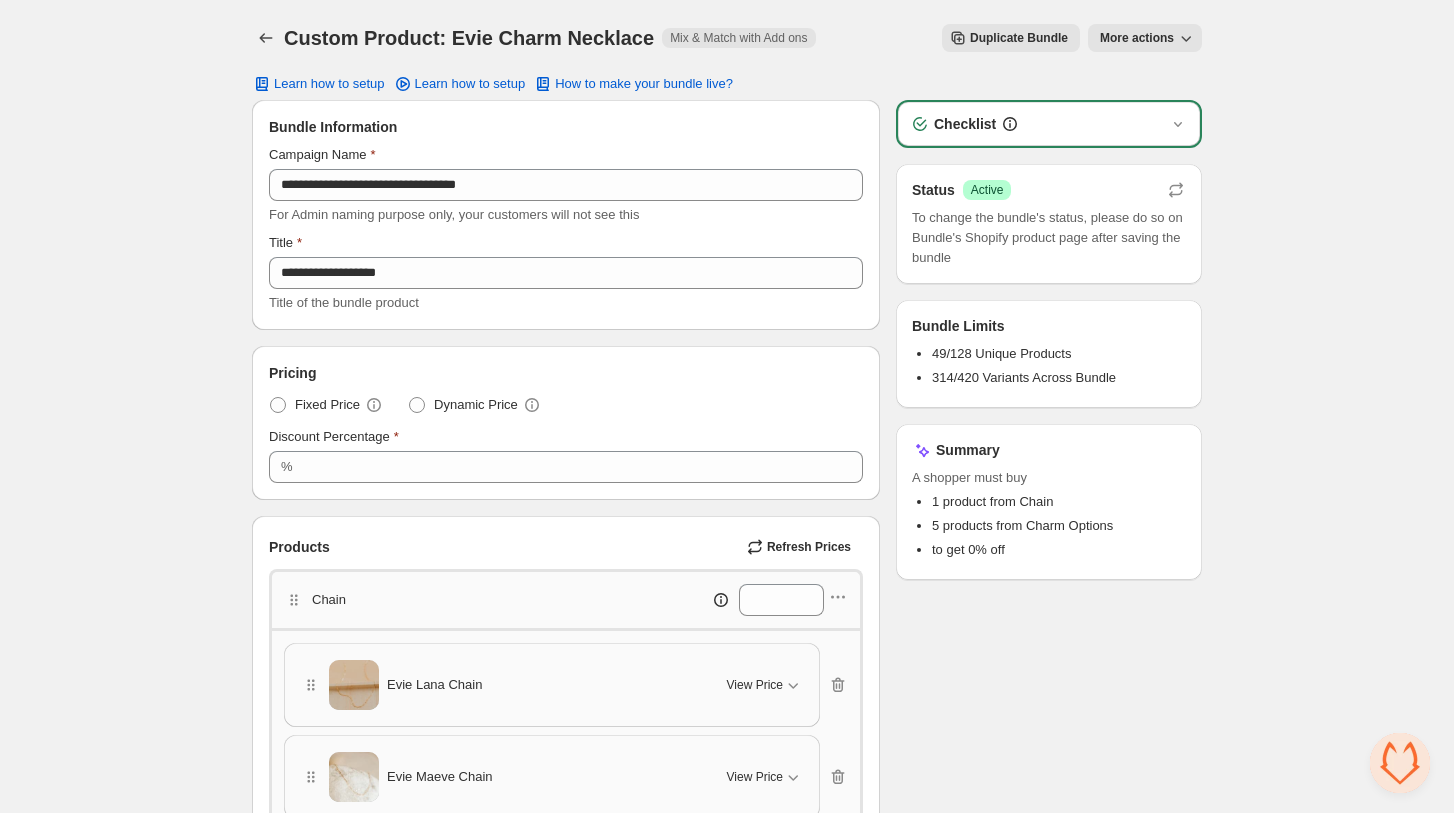 click at bounding box center [1186, 38] 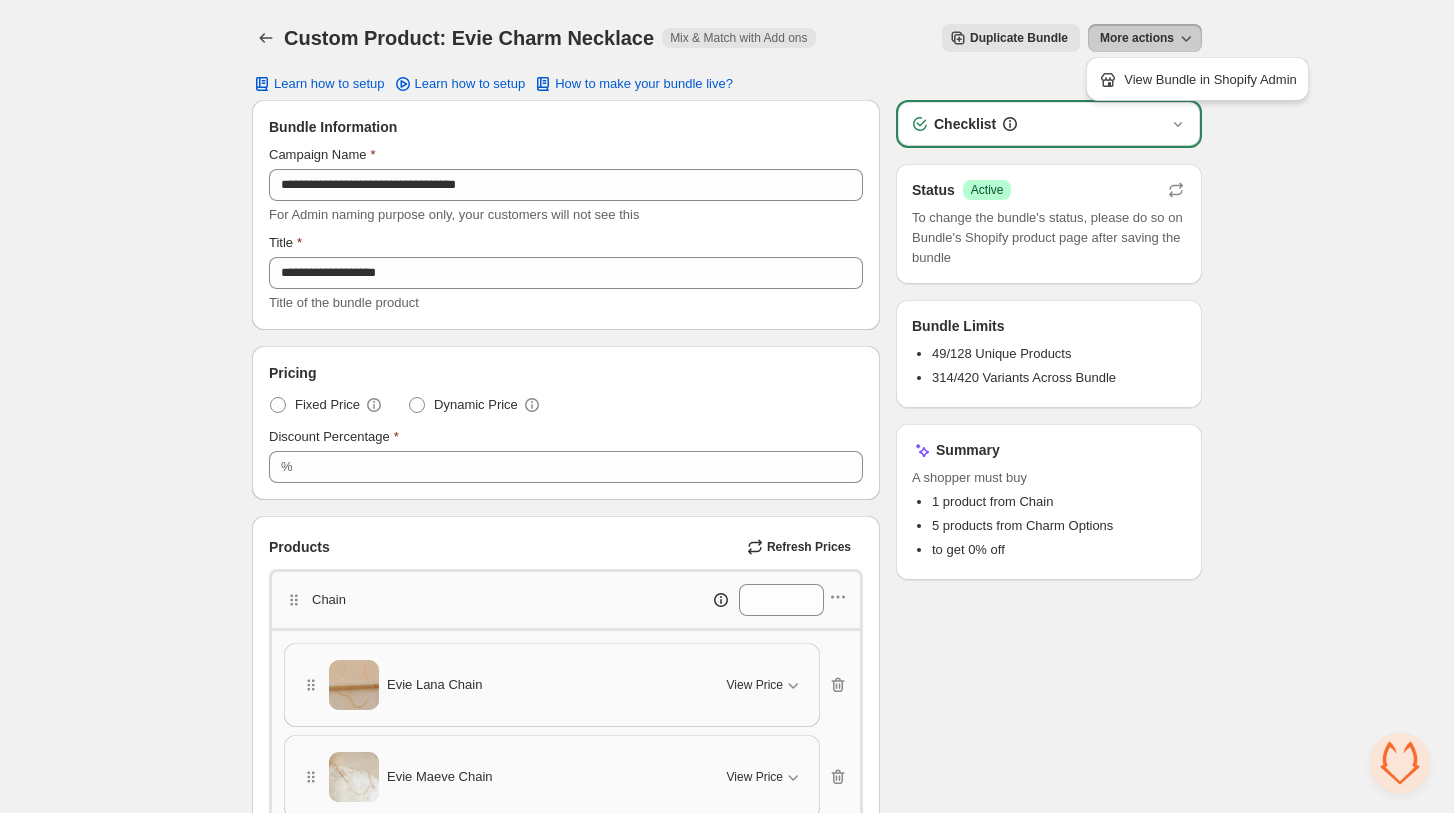 click on "**********" at bounding box center [727, 2841] 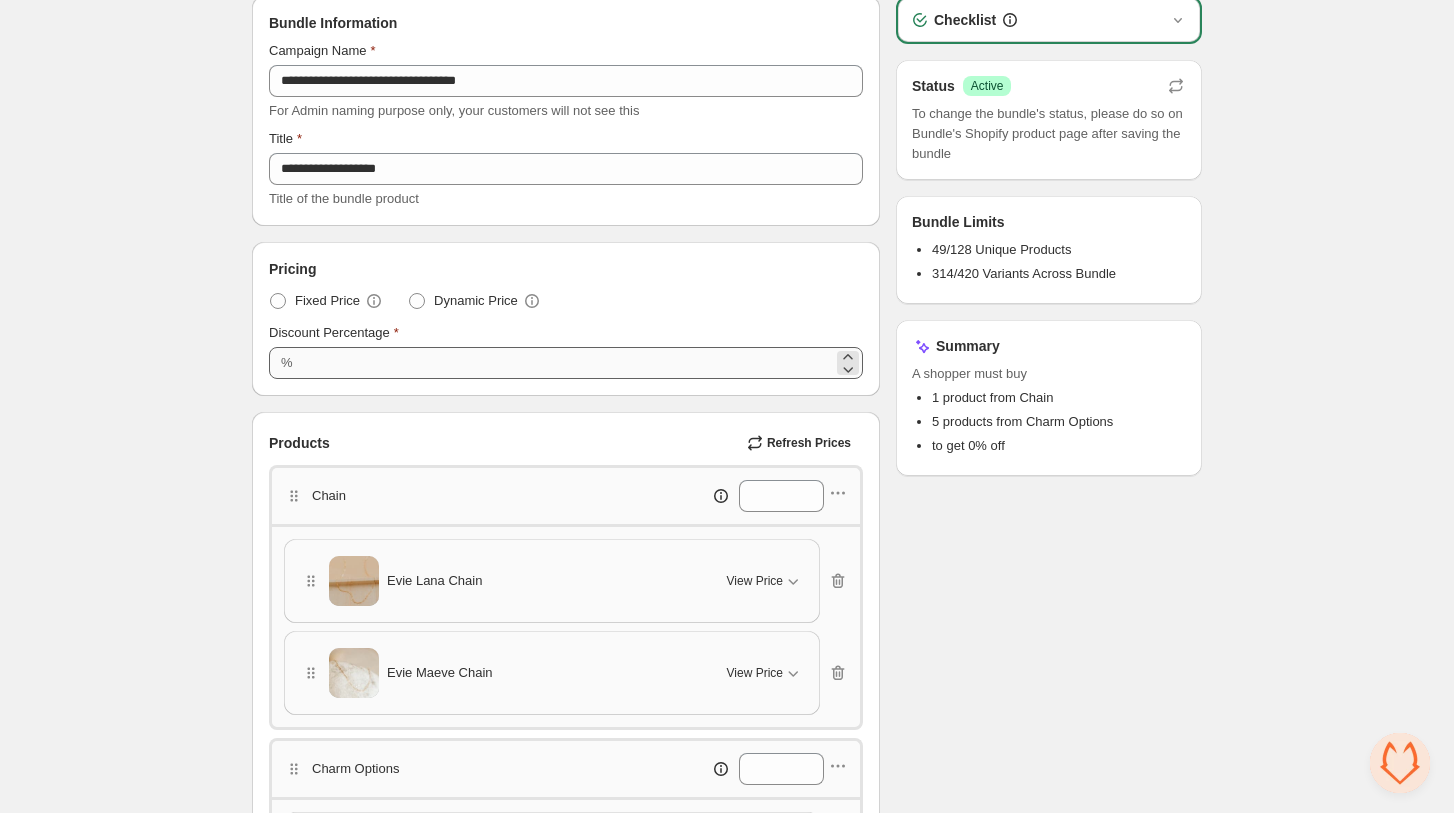 scroll, scrollTop: 0, scrollLeft: 0, axis: both 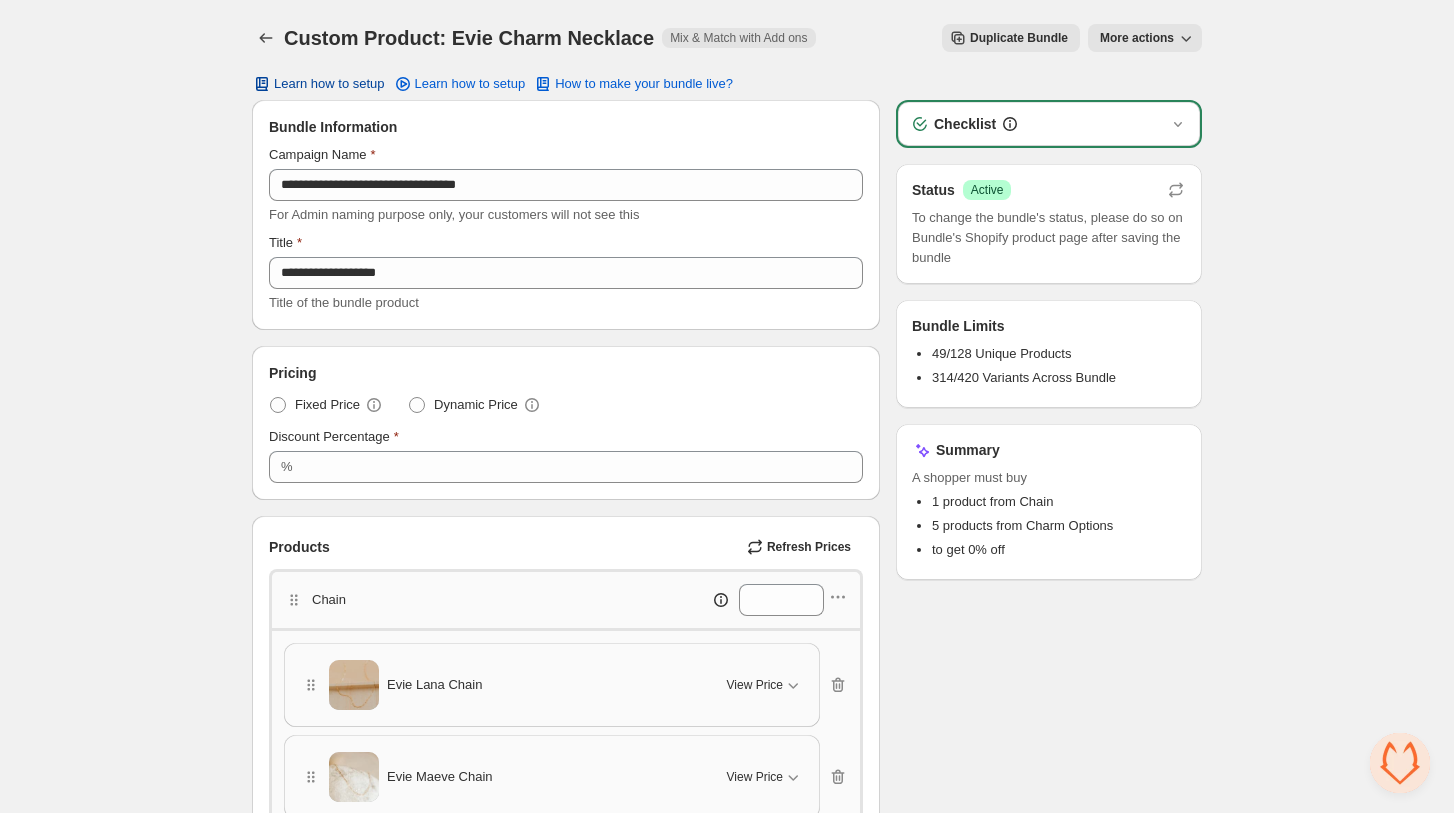 click on "Learn how to setup" at bounding box center (329, 84) 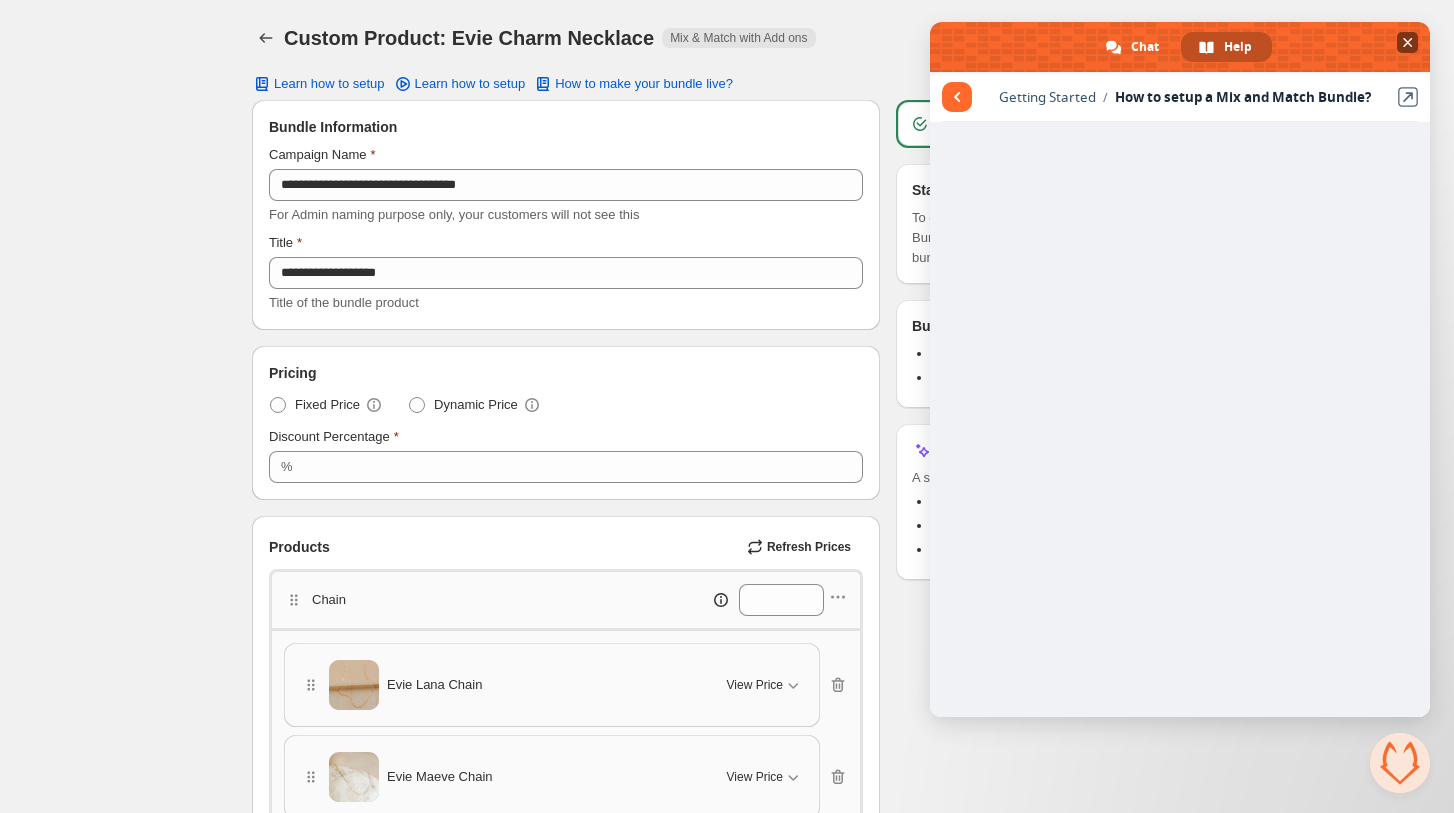 click at bounding box center [1407, 42] 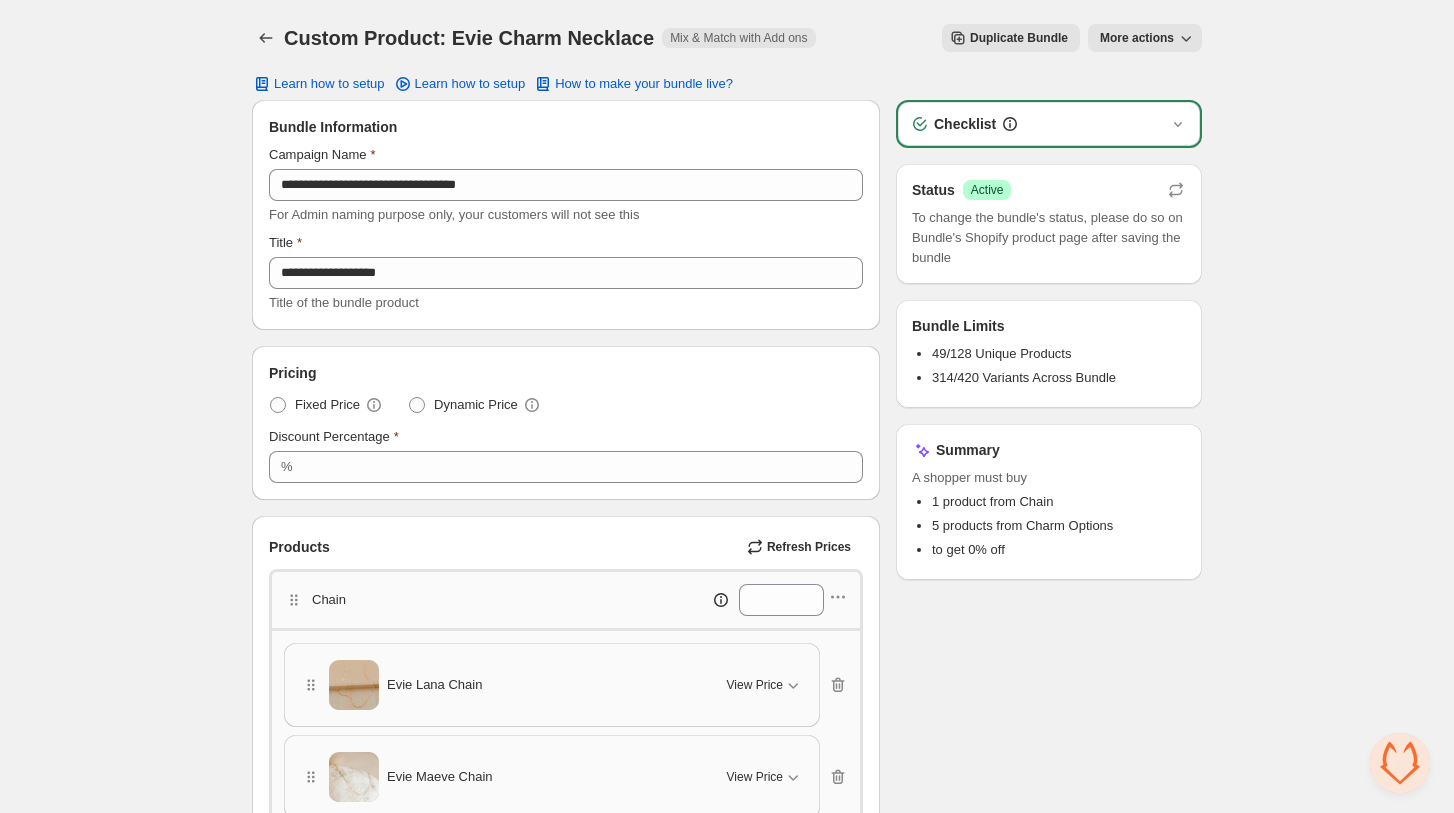 click on "Learn how to setup Learn how to setup How to make your bundle live?" at bounding box center [727, 84] 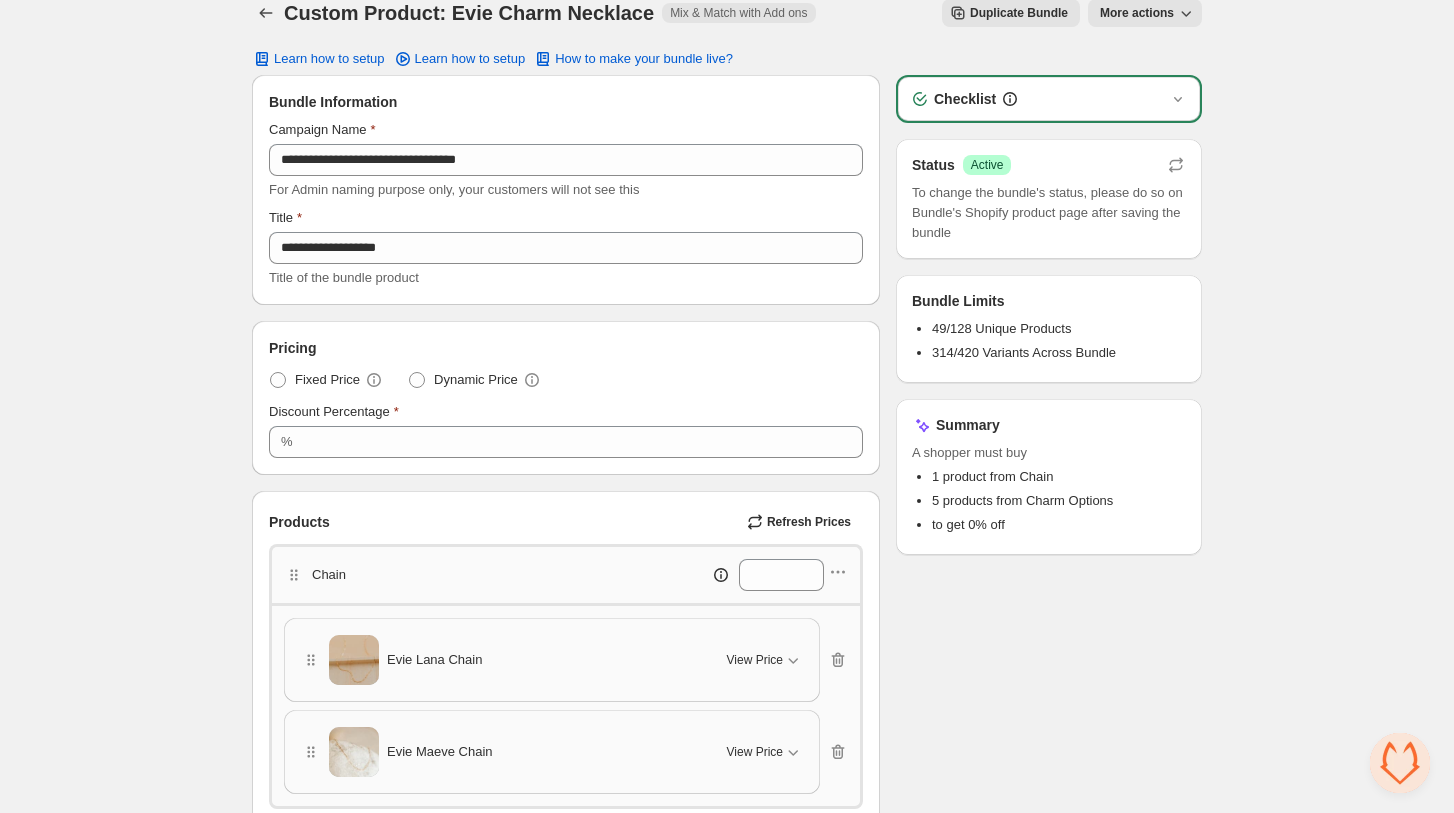 scroll, scrollTop: 0, scrollLeft: 0, axis: both 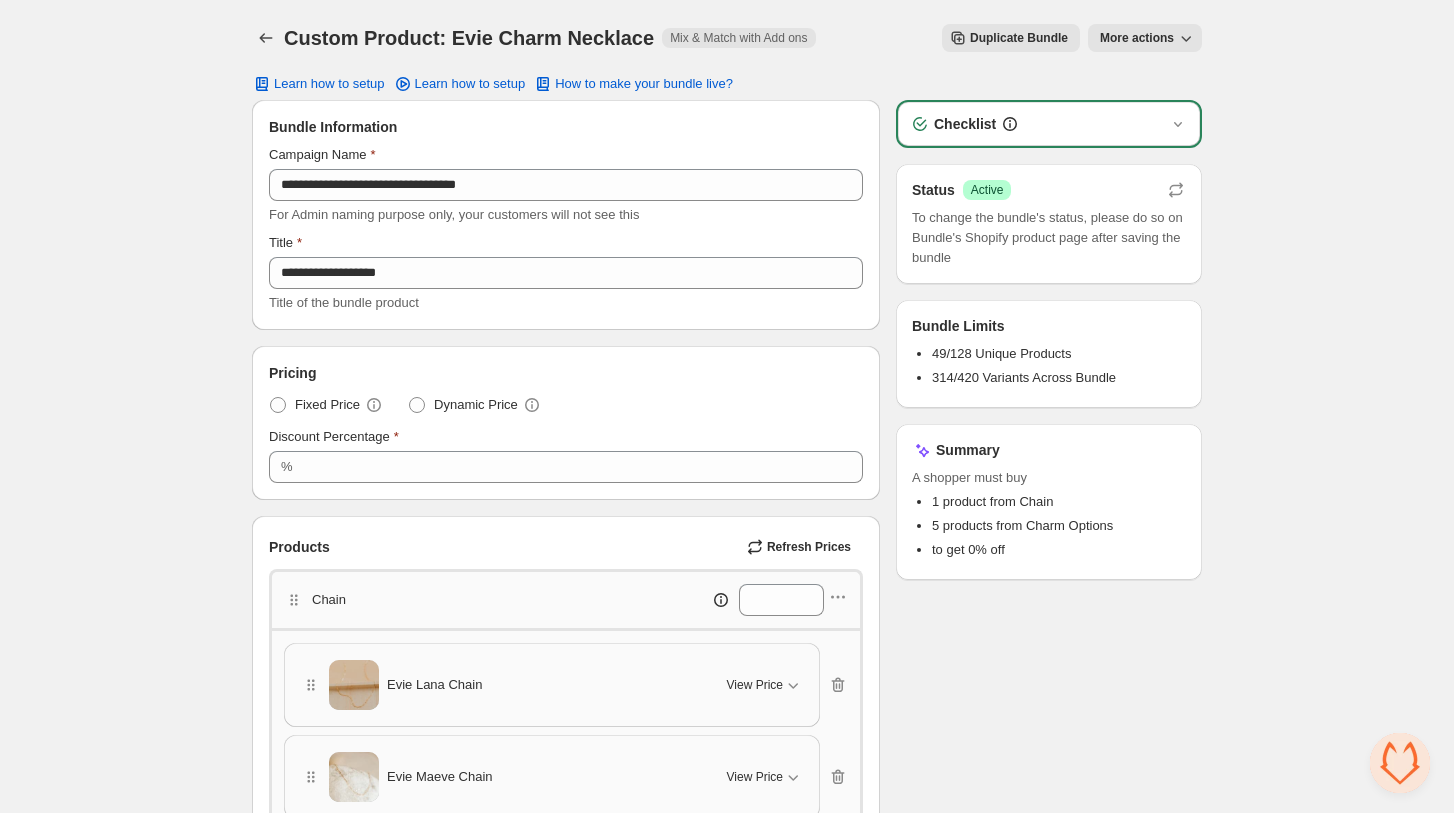 click at bounding box center [1186, 38] 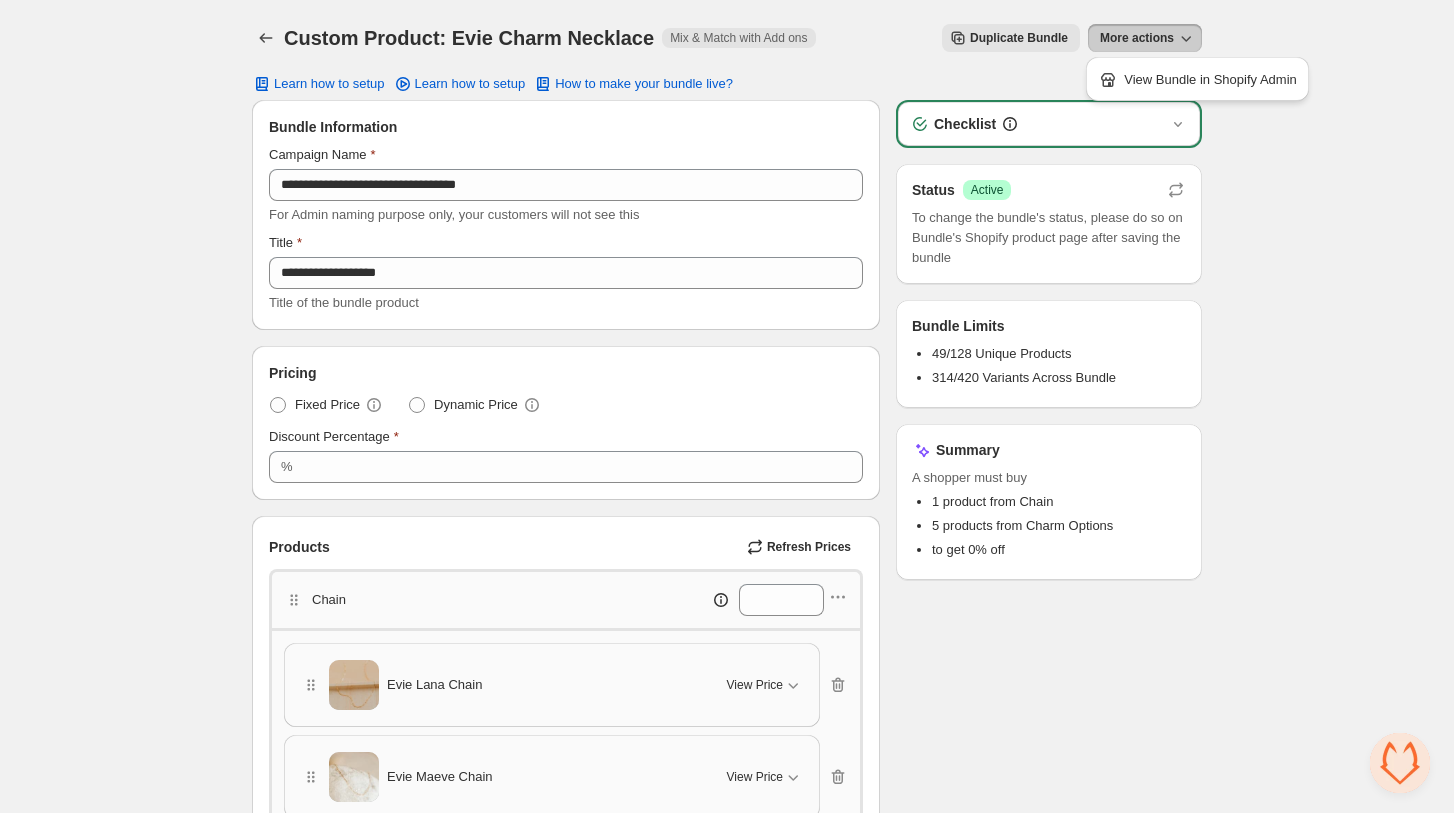 click on "Custom Product: Evie Charm Necklace. This page is ready Custom Product: Evie Charm Necklace Mix & Match with Add ons Duplicate Bundle View Bundle in Shopify Admin More actions Duplicate Bundle More actions" at bounding box center (727, 38) 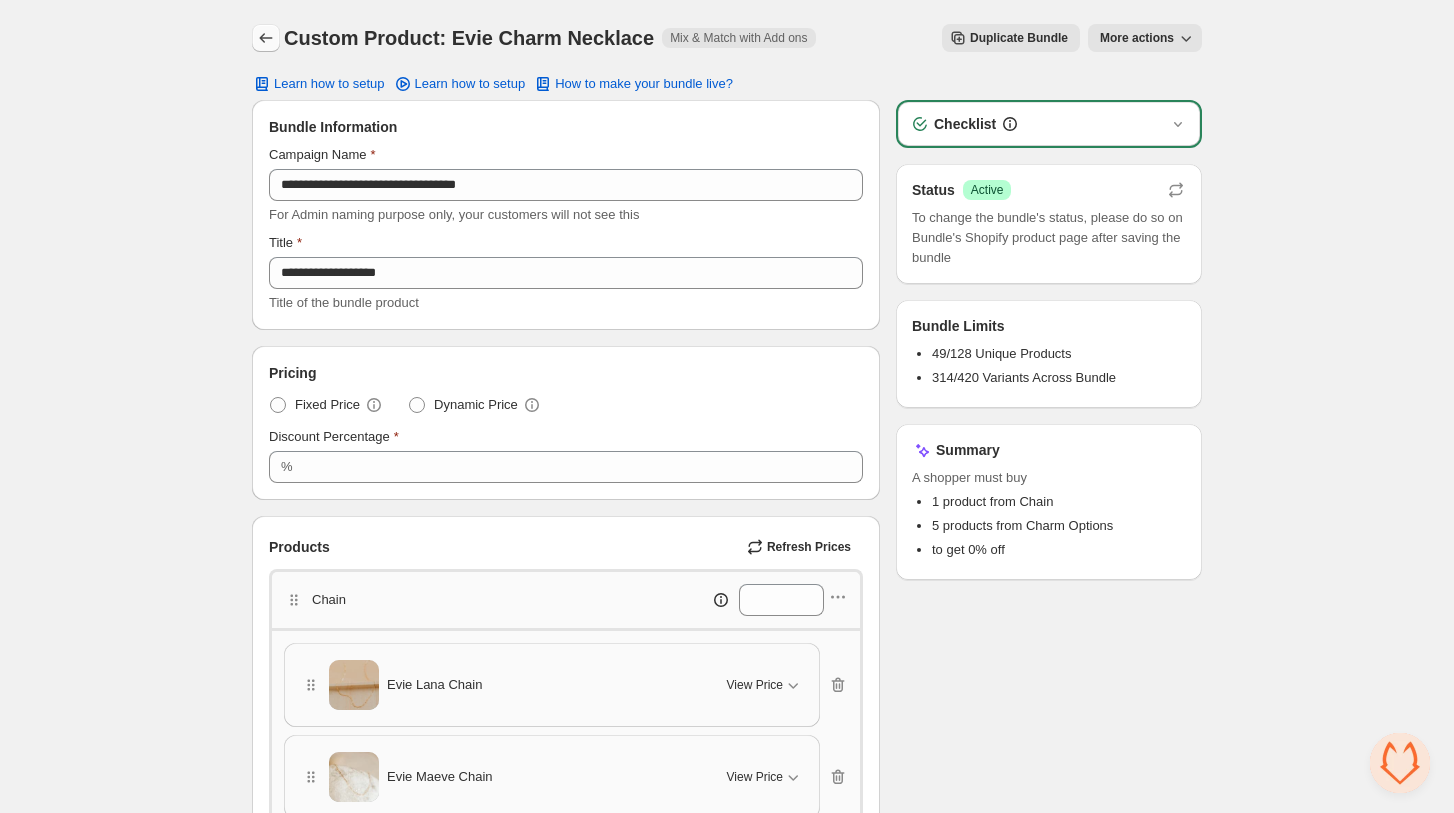 click at bounding box center [266, 38] 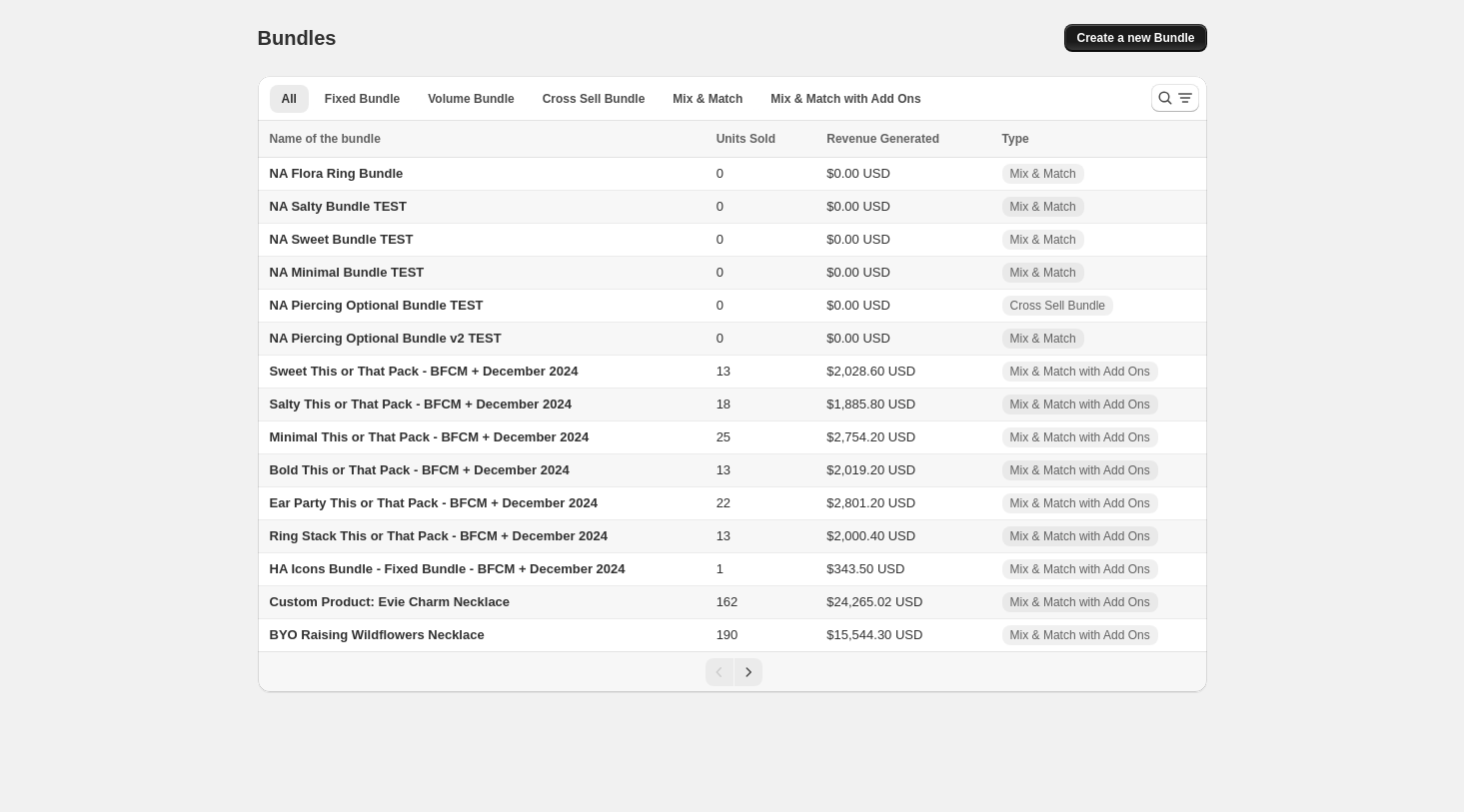 scroll, scrollTop: 0, scrollLeft: 0, axis: both 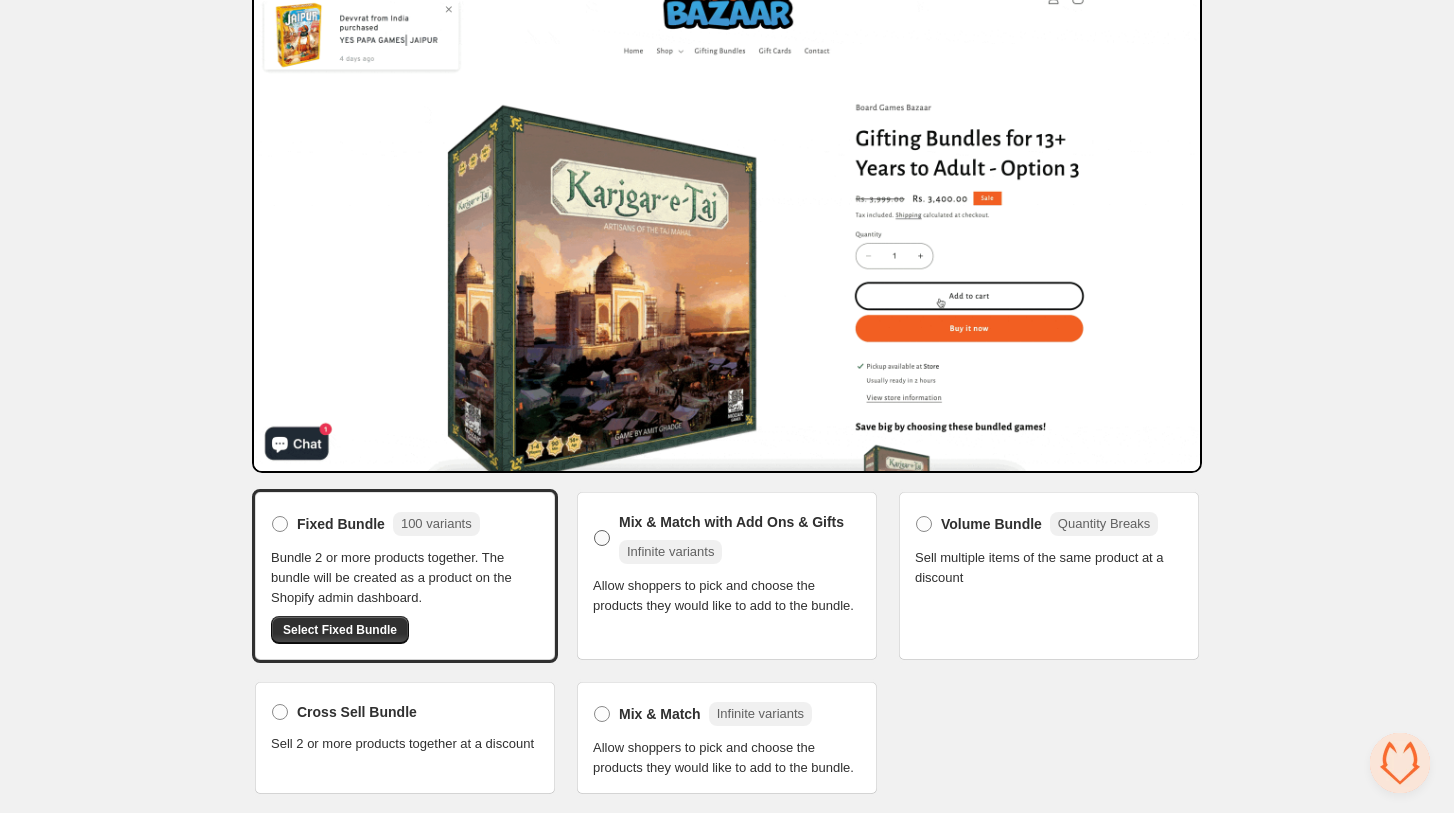 click on "Mix & Match with Add Ons & Gifts Infinite variants" at bounding box center [740, 538] 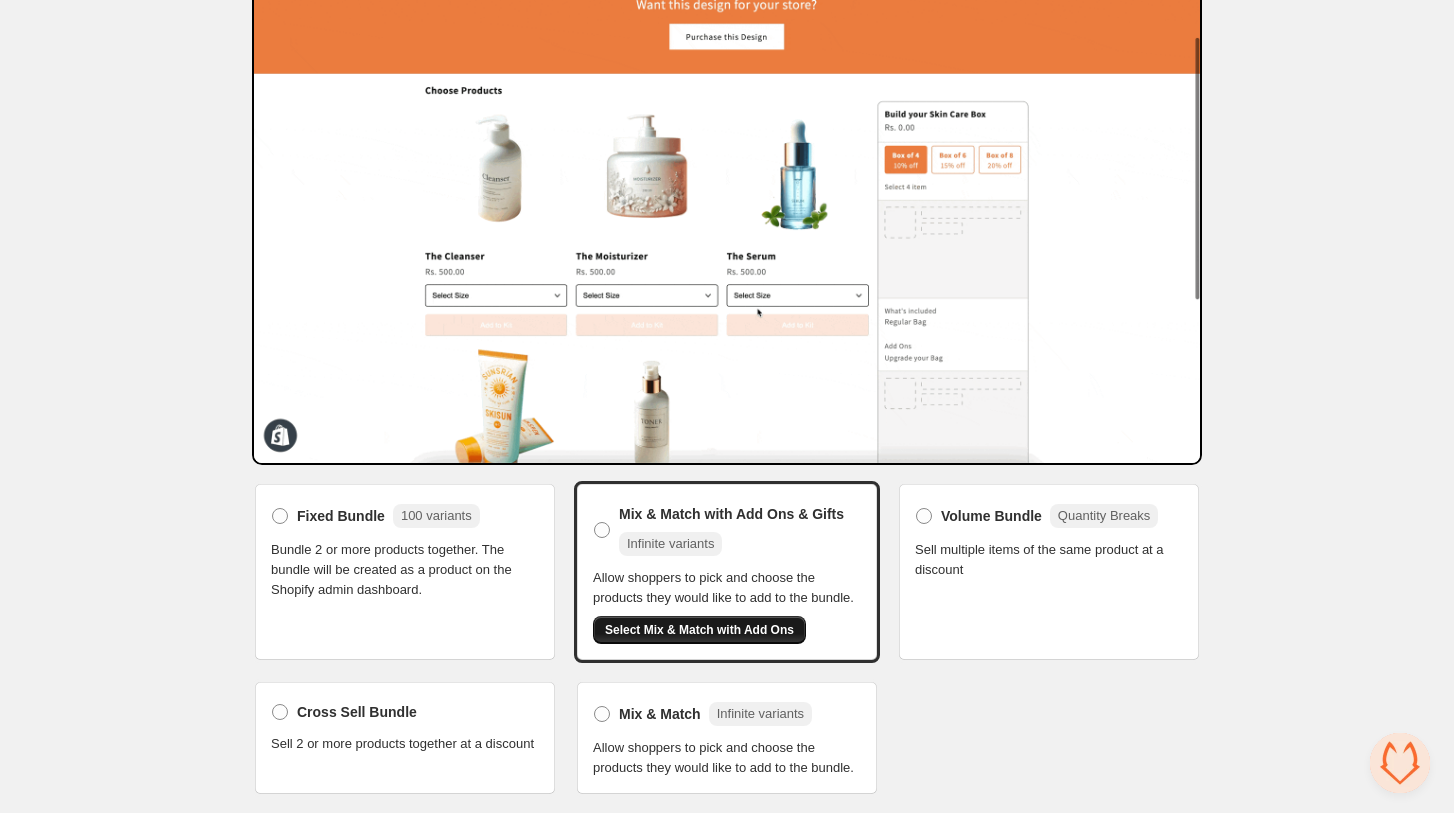 click on "Select Mix & Match with Add Ons" at bounding box center [699, 630] 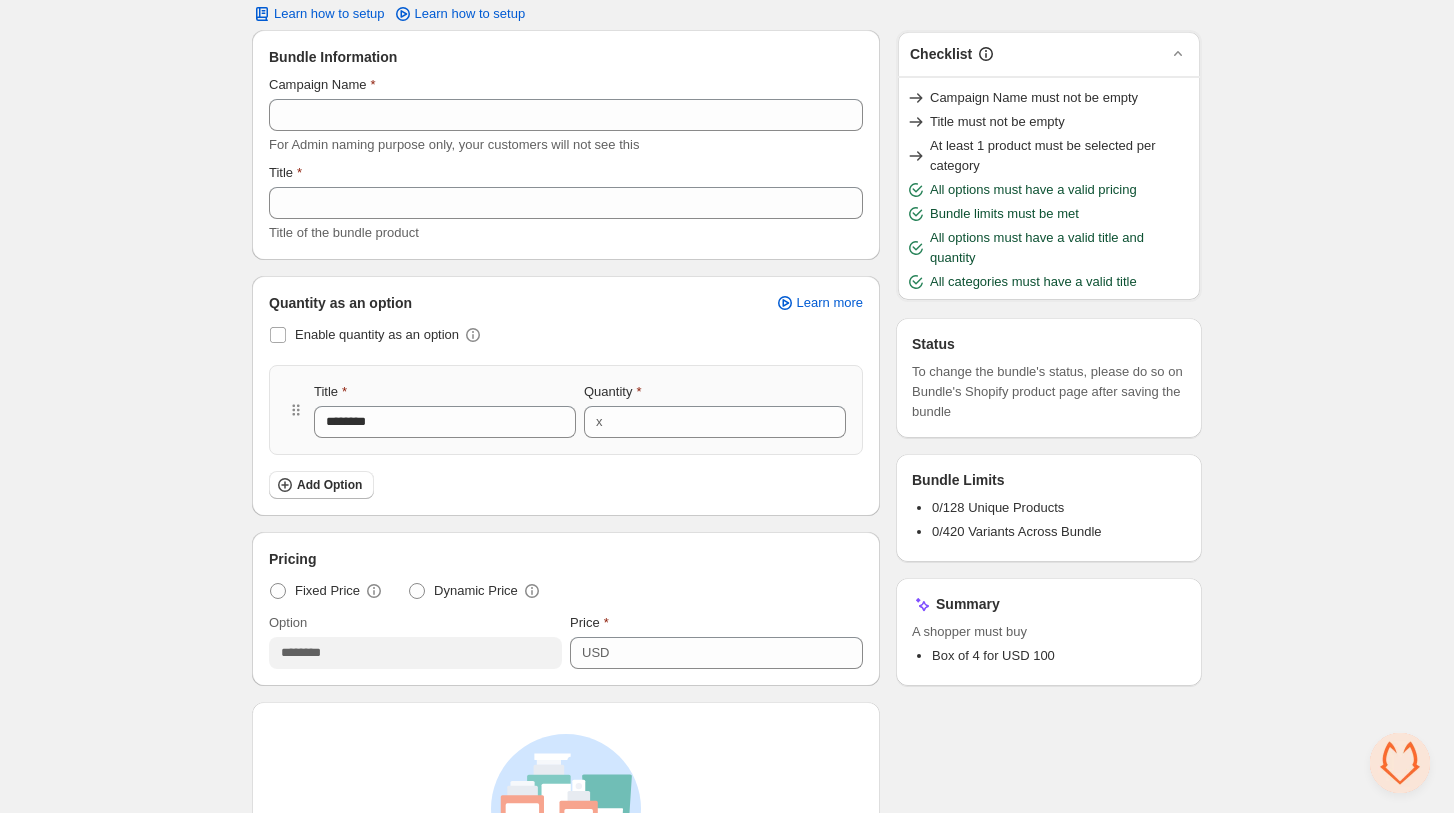 scroll, scrollTop: 94, scrollLeft: 0, axis: vertical 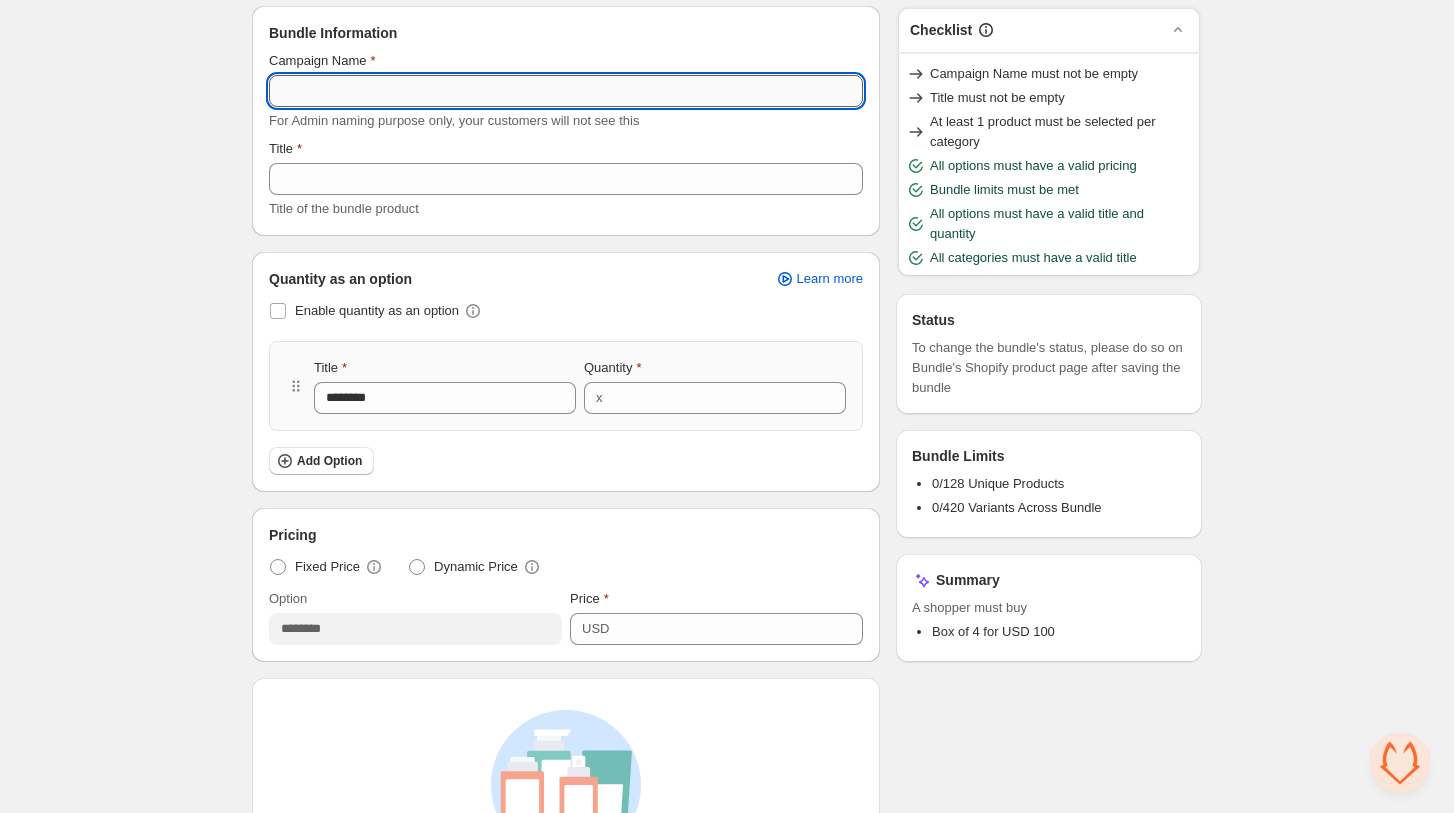 click on "Campaign Name" at bounding box center [566, 91] 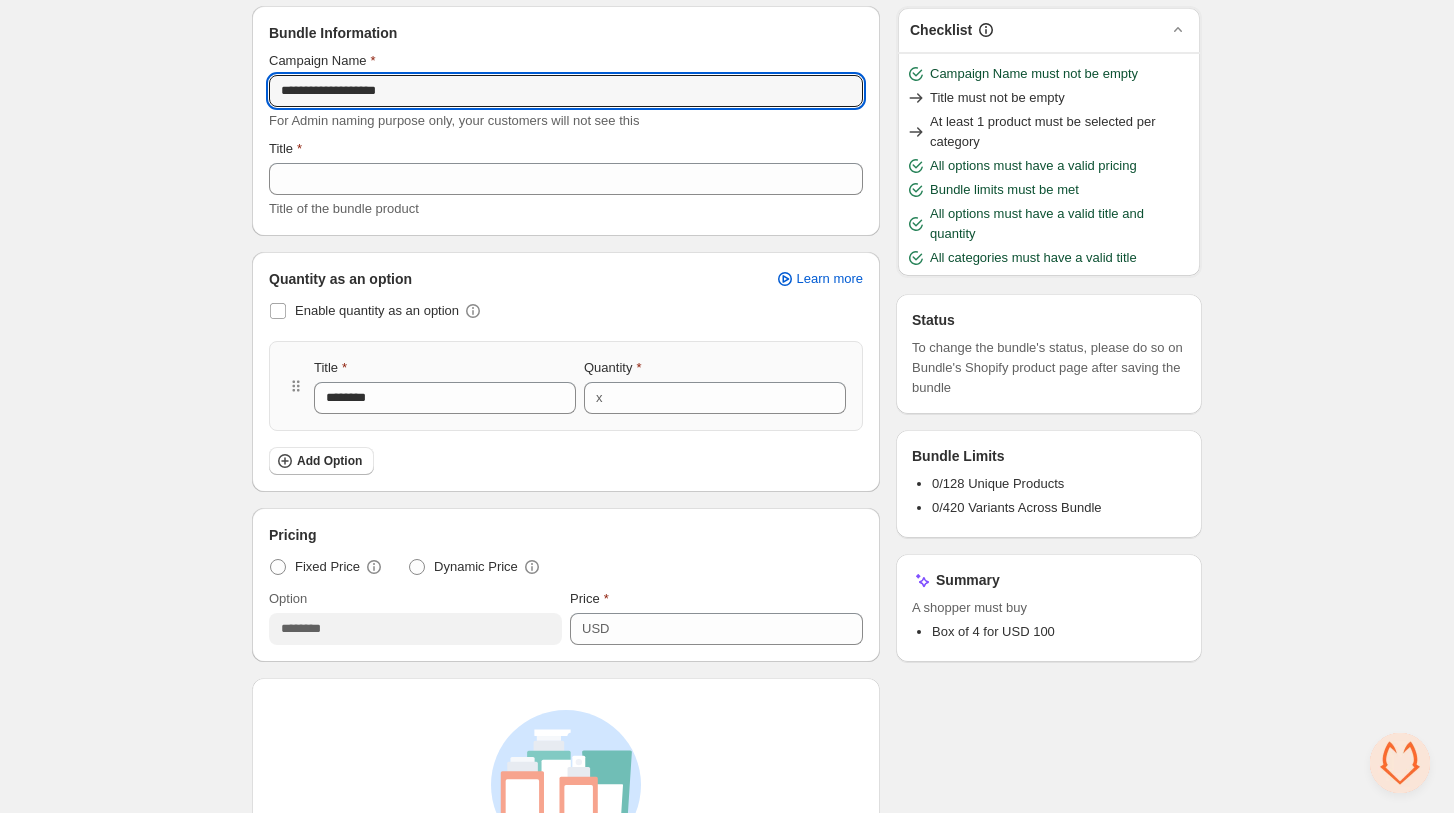 drag, startPoint x: 418, startPoint y: 96, endPoint x: 251, endPoint y: 94, distance: 167.01198 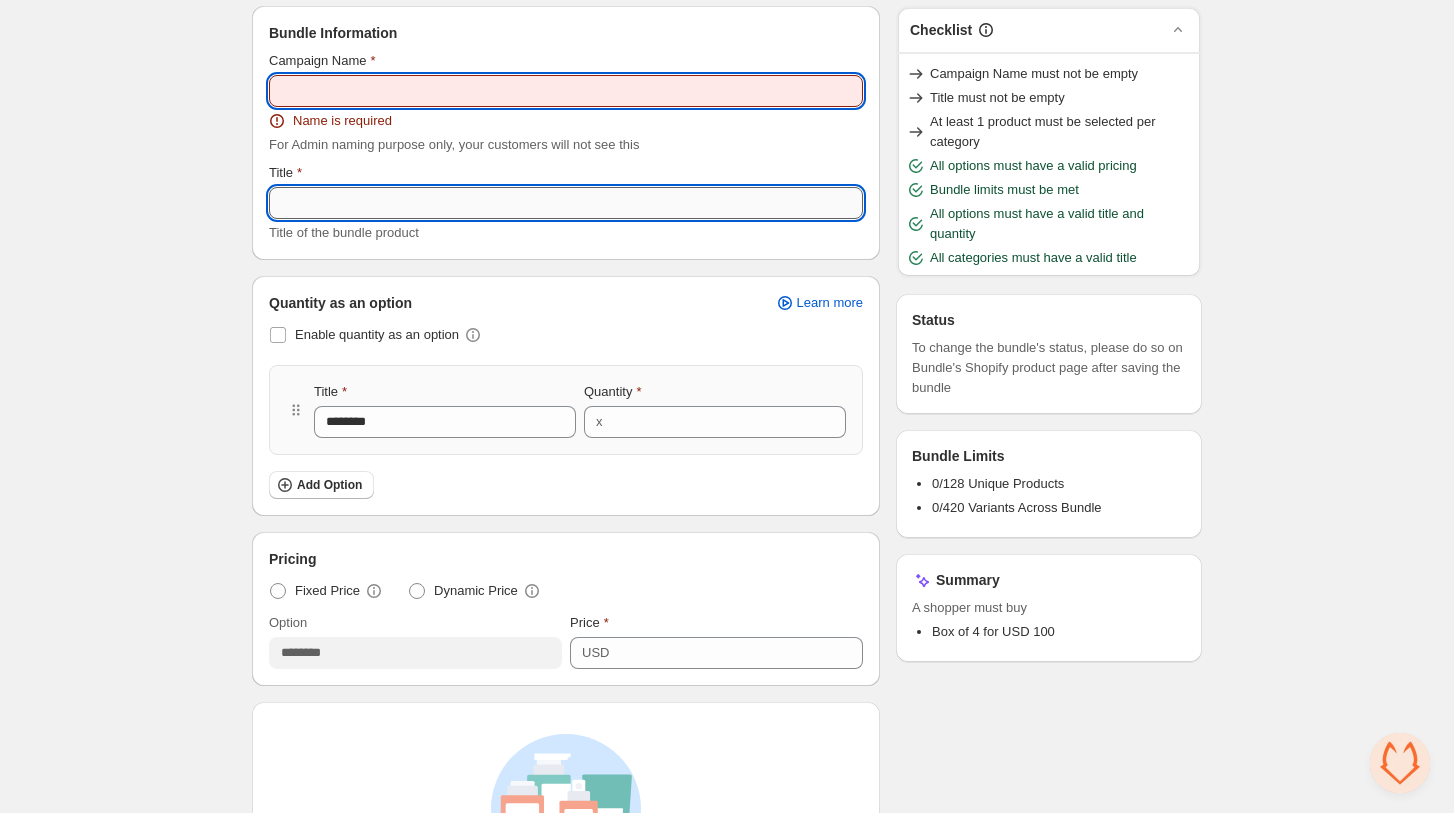 click on "Title" at bounding box center (566, 203) 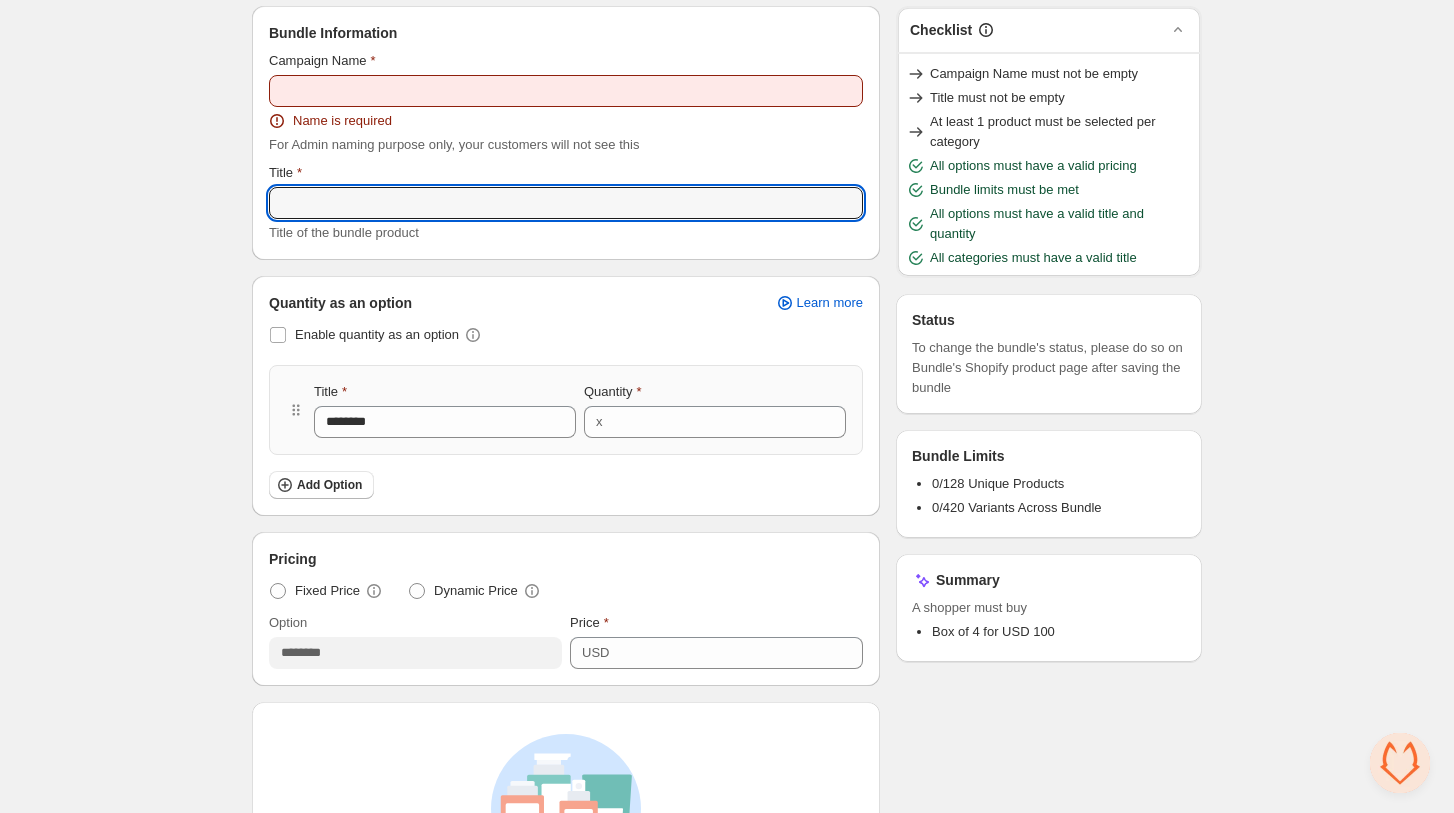 paste on "**********" 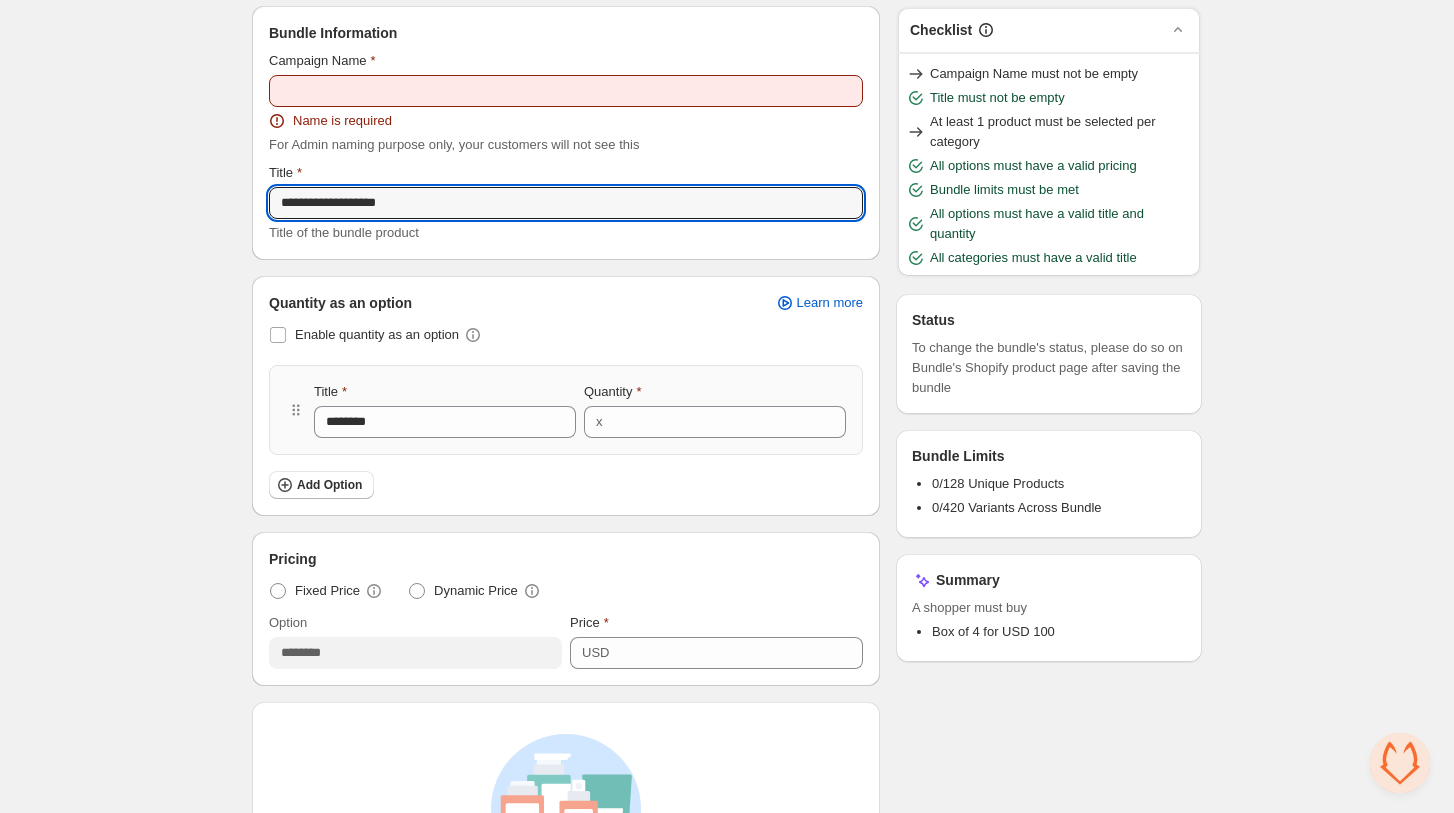 type on "**********" 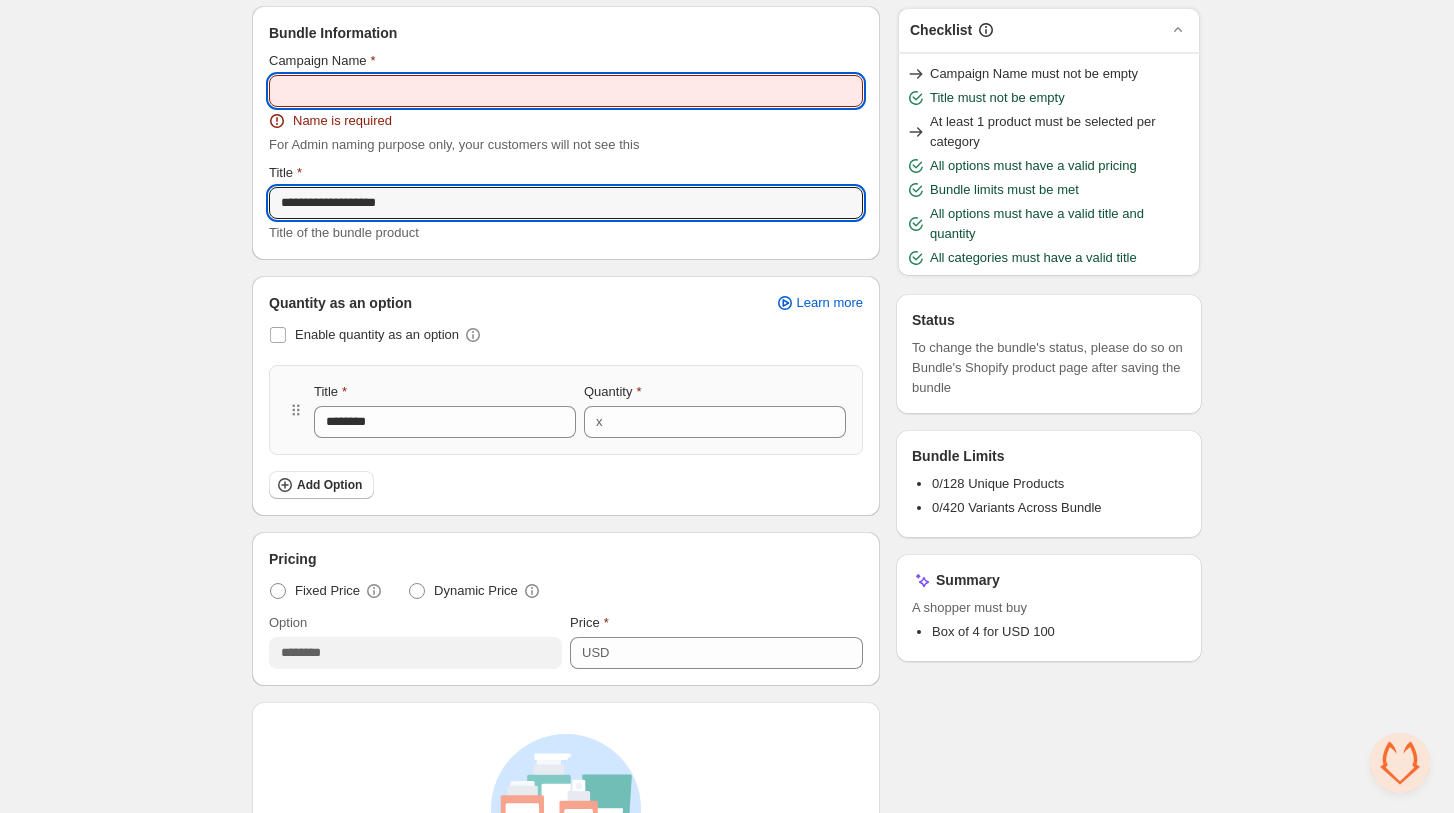 click on "Campaign Name" at bounding box center (566, 91) 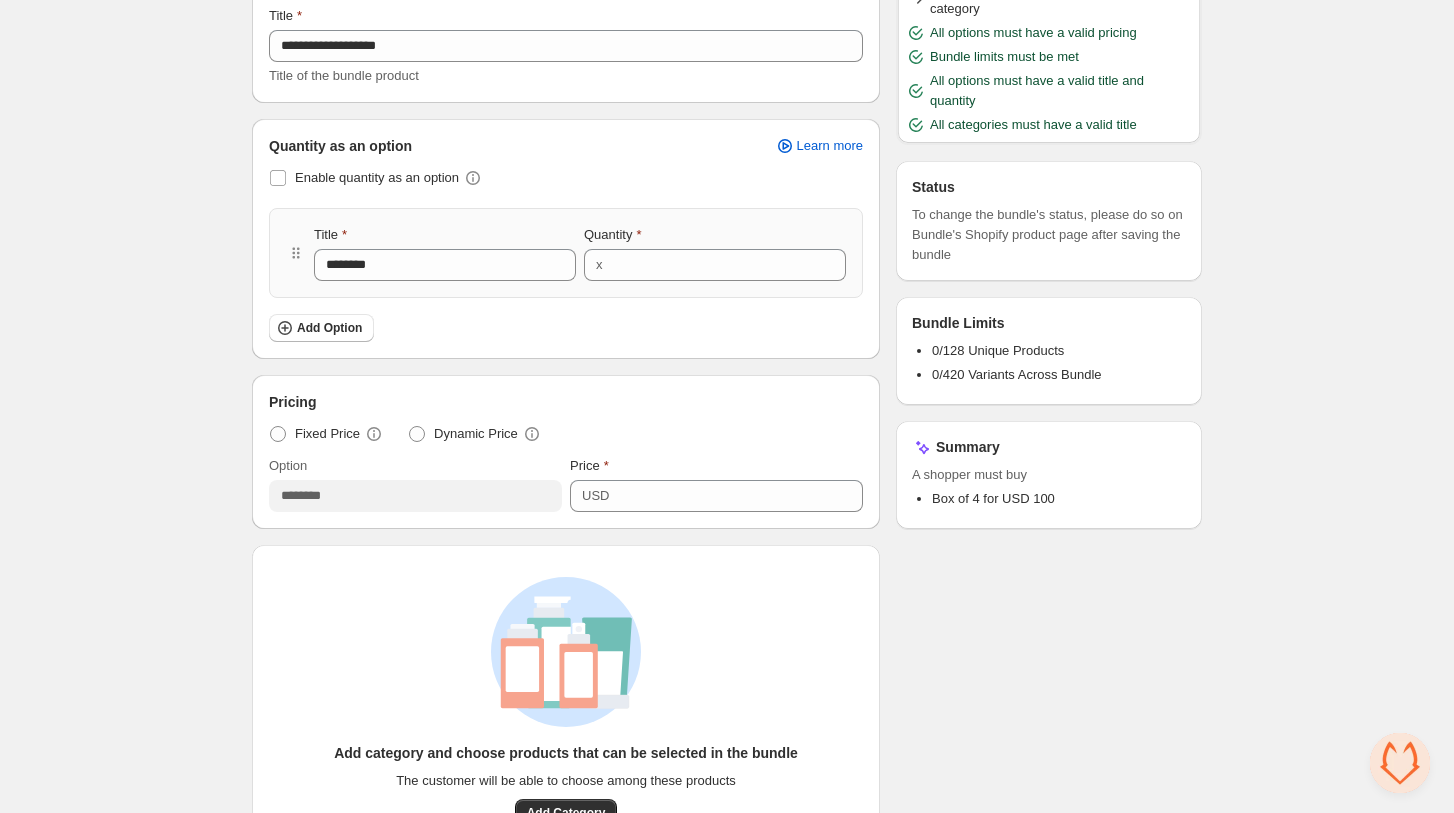 scroll, scrollTop: 228, scrollLeft: 0, axis: vertical 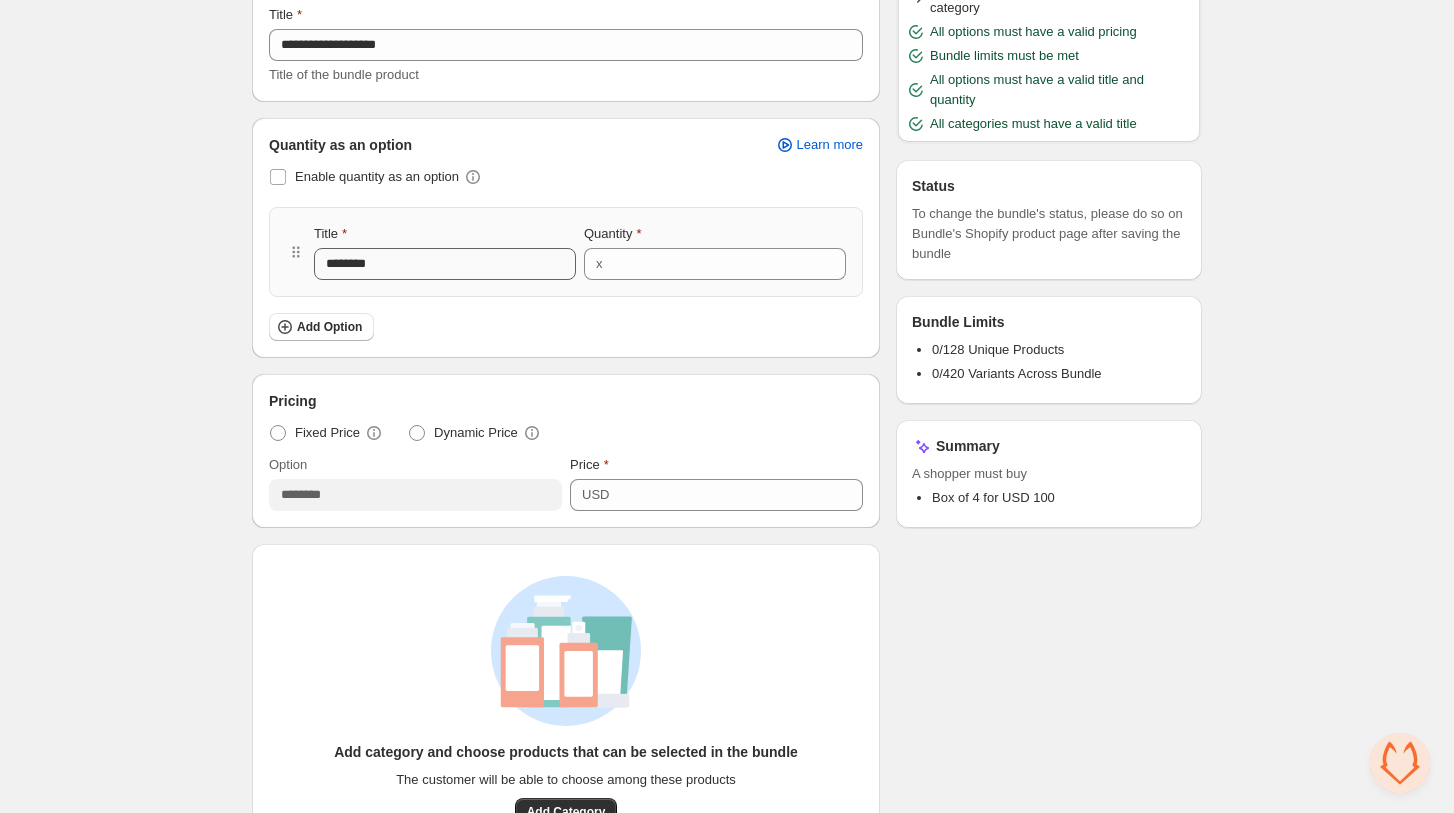type on "**********" 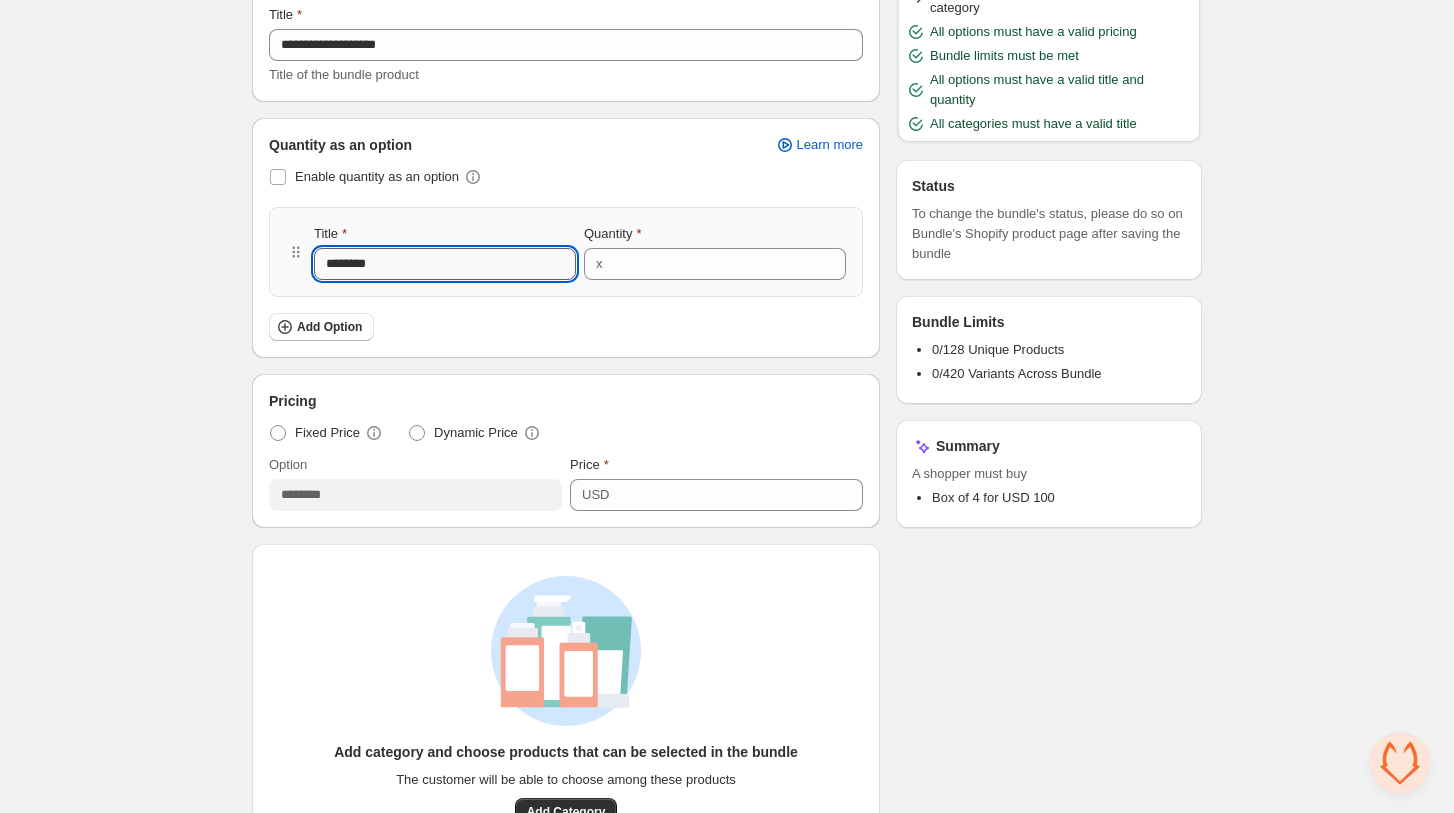 click on "********" at bounding box center (445, 264) 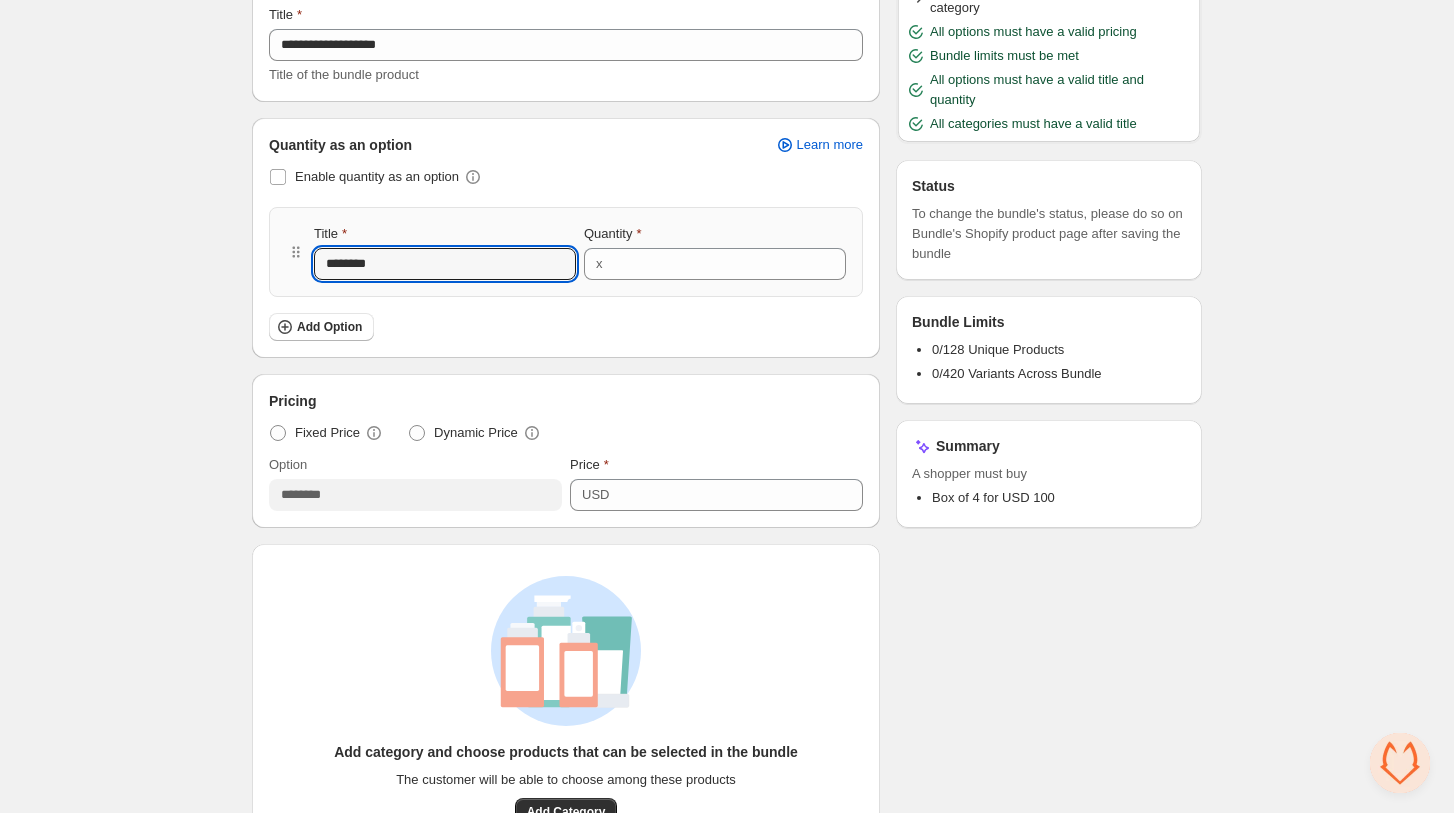 drag, startPoint x: 416, startPoint y: 268, endPoint x: 268, endPoint y: 261, distance: 148.16545 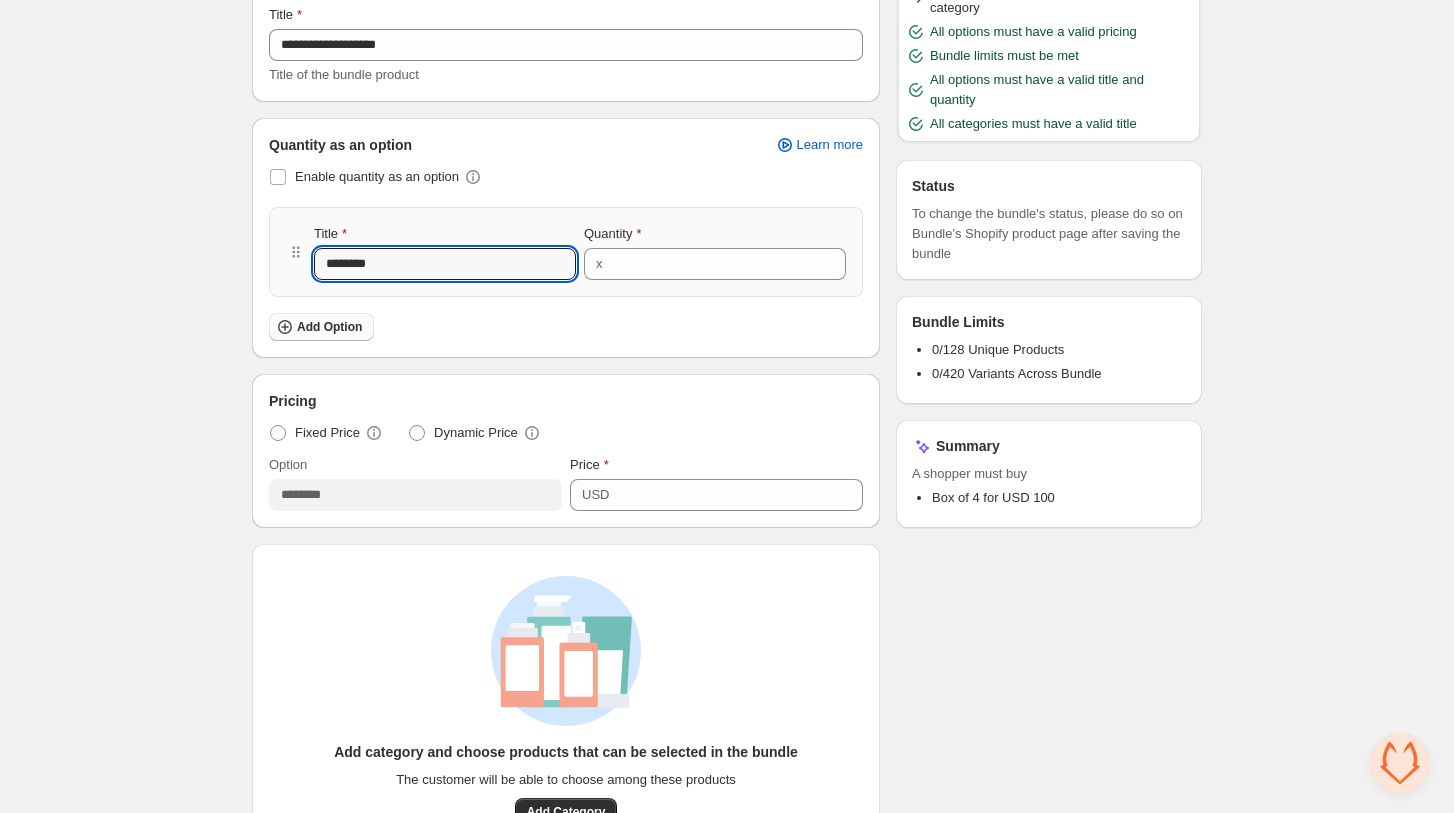 click on "Add Option" at bounding box center [329, 327] 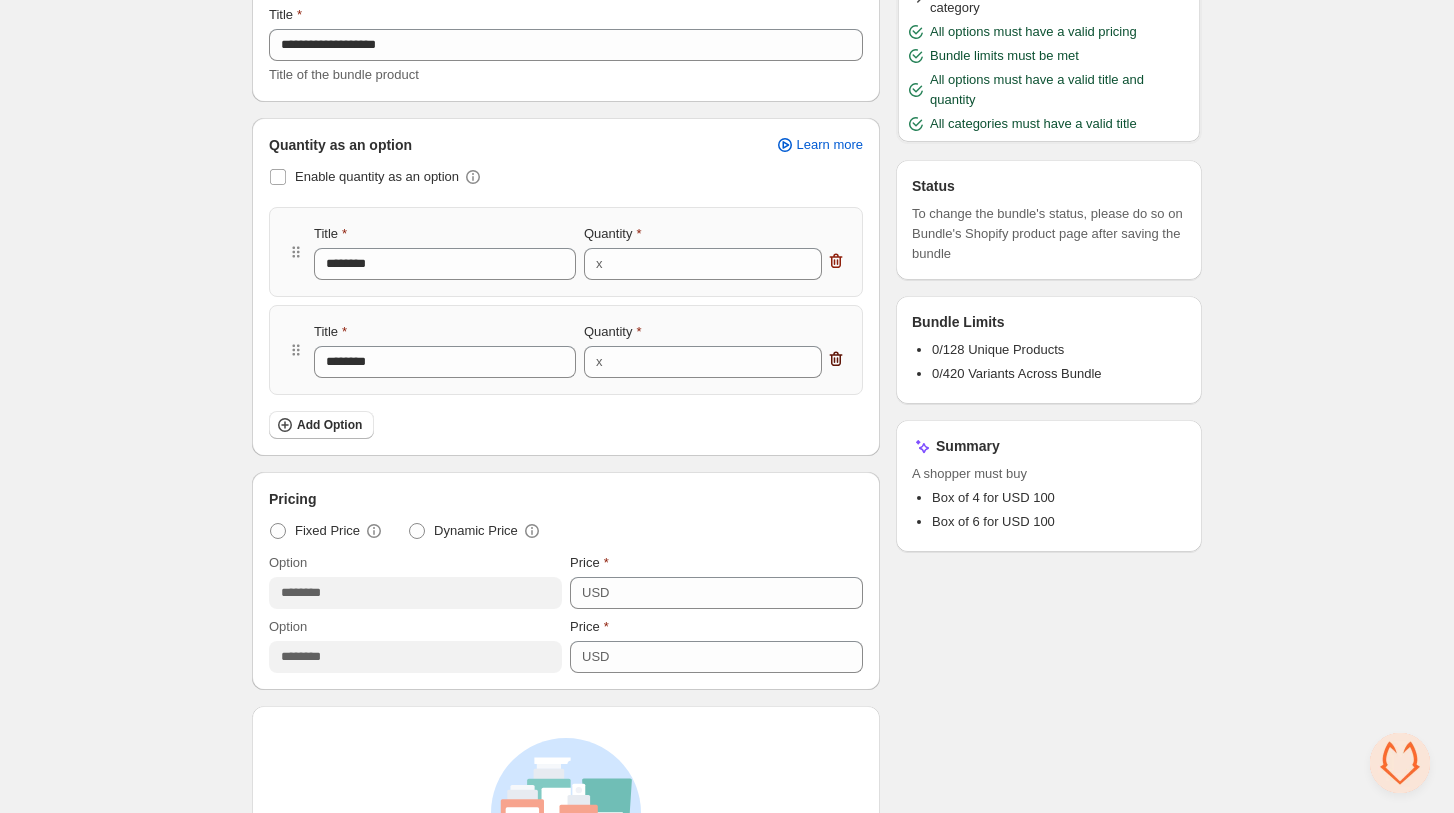 click at bounding box center (836, 261) 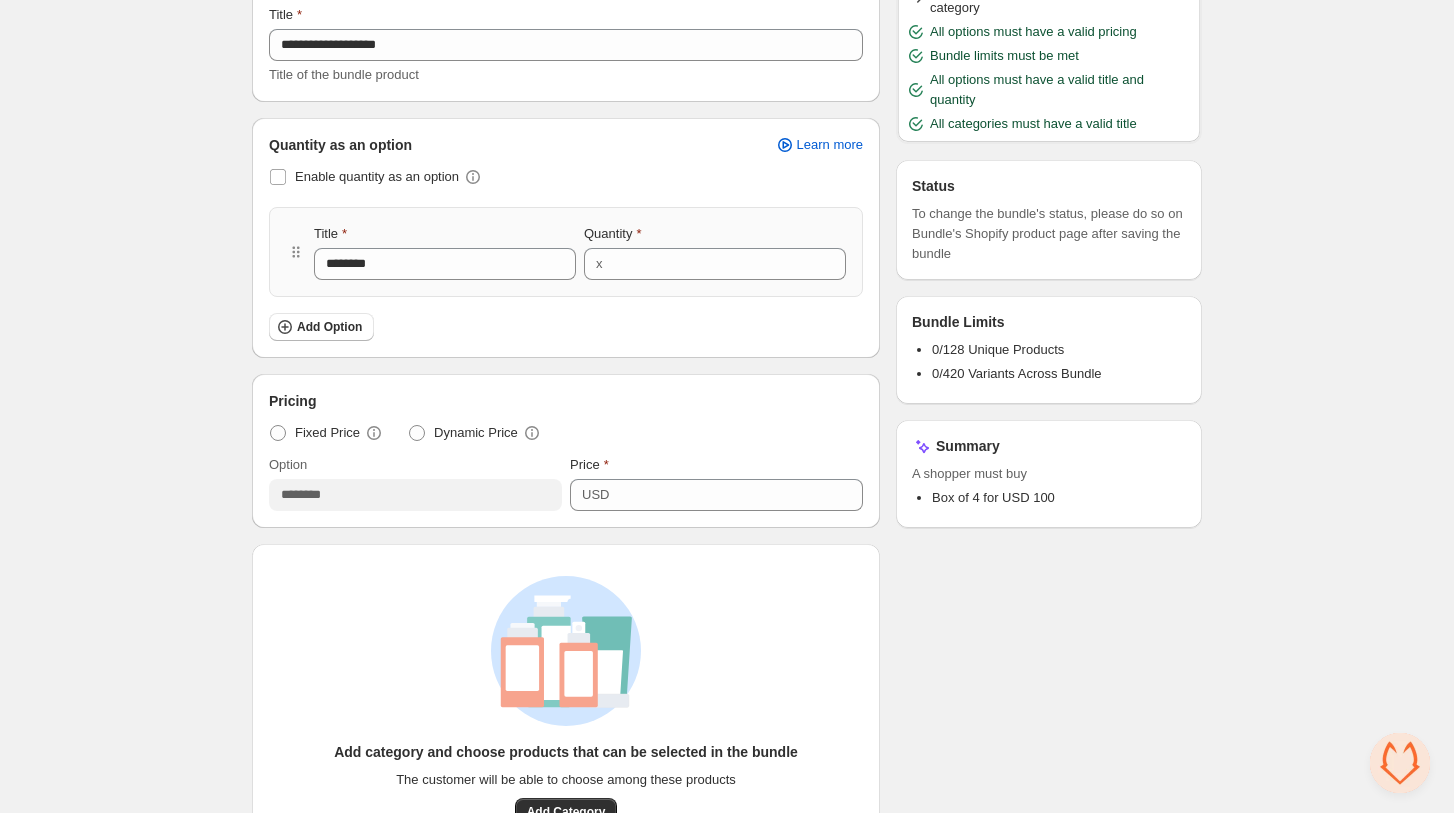 click on "Summary" at bounding box center [1049, 446] 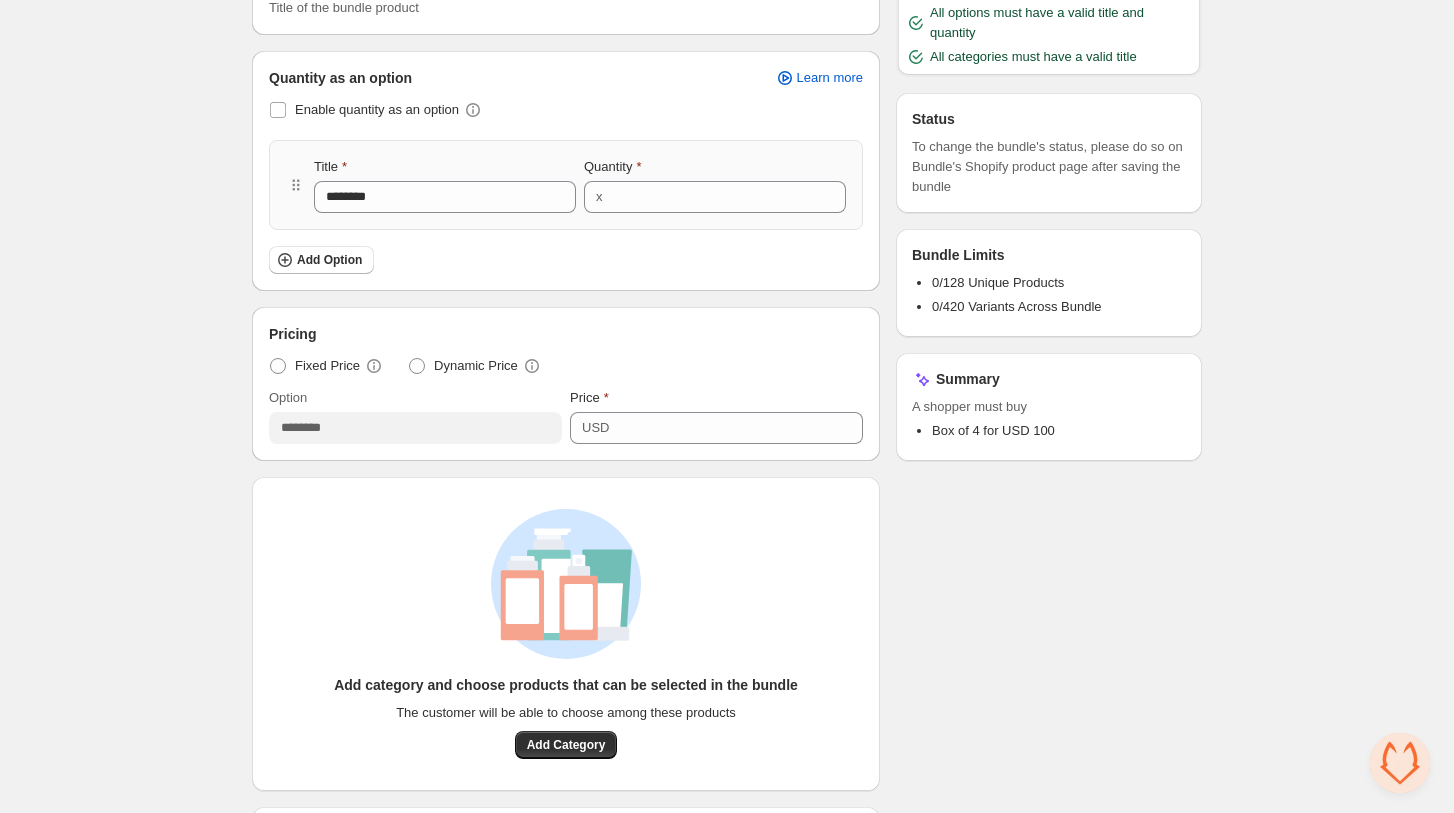 scroll, scrollTop: 273, scrollLeft: 0, axis: vertical 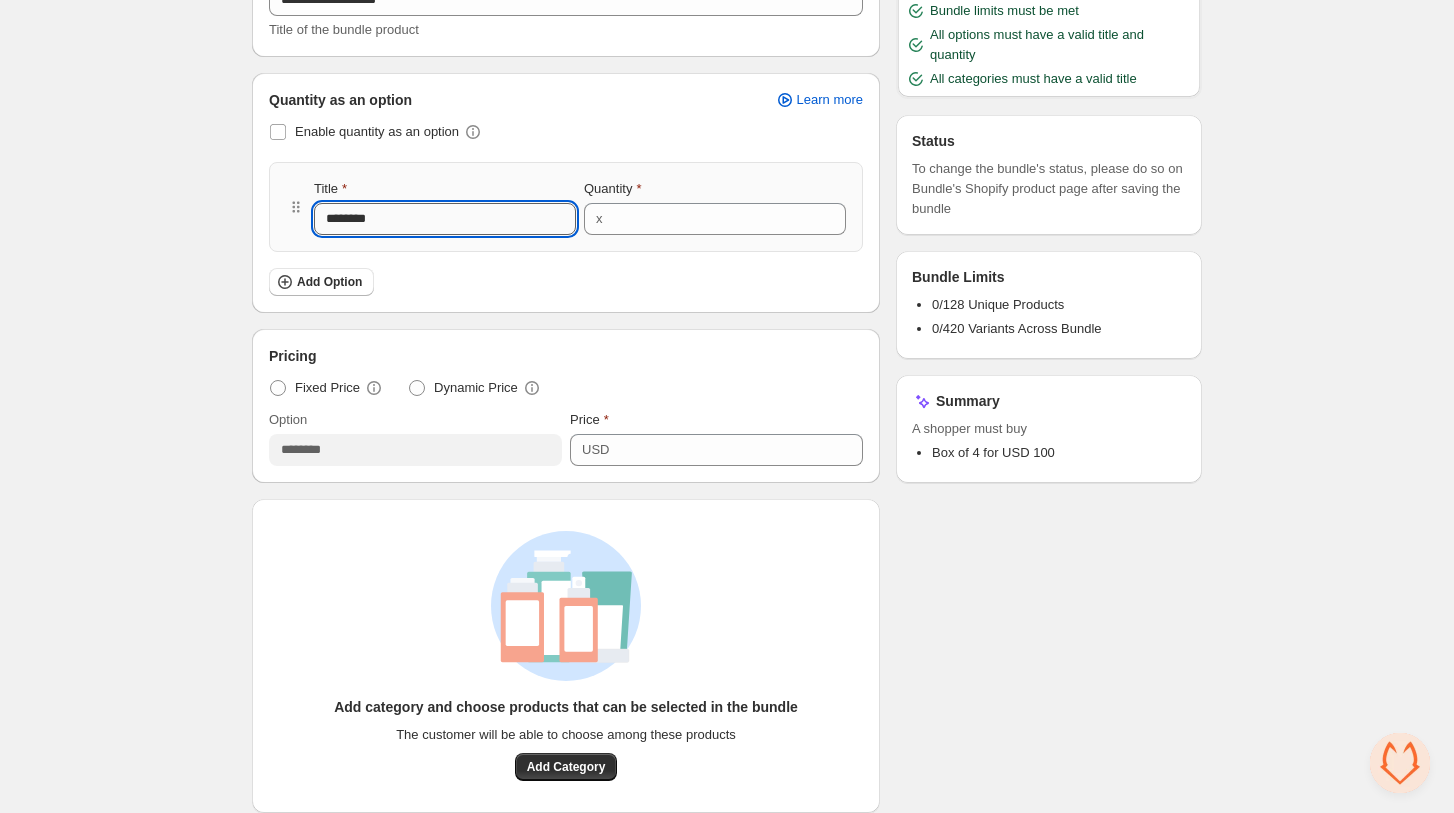 click on "********" at bounding box center [445, 219] 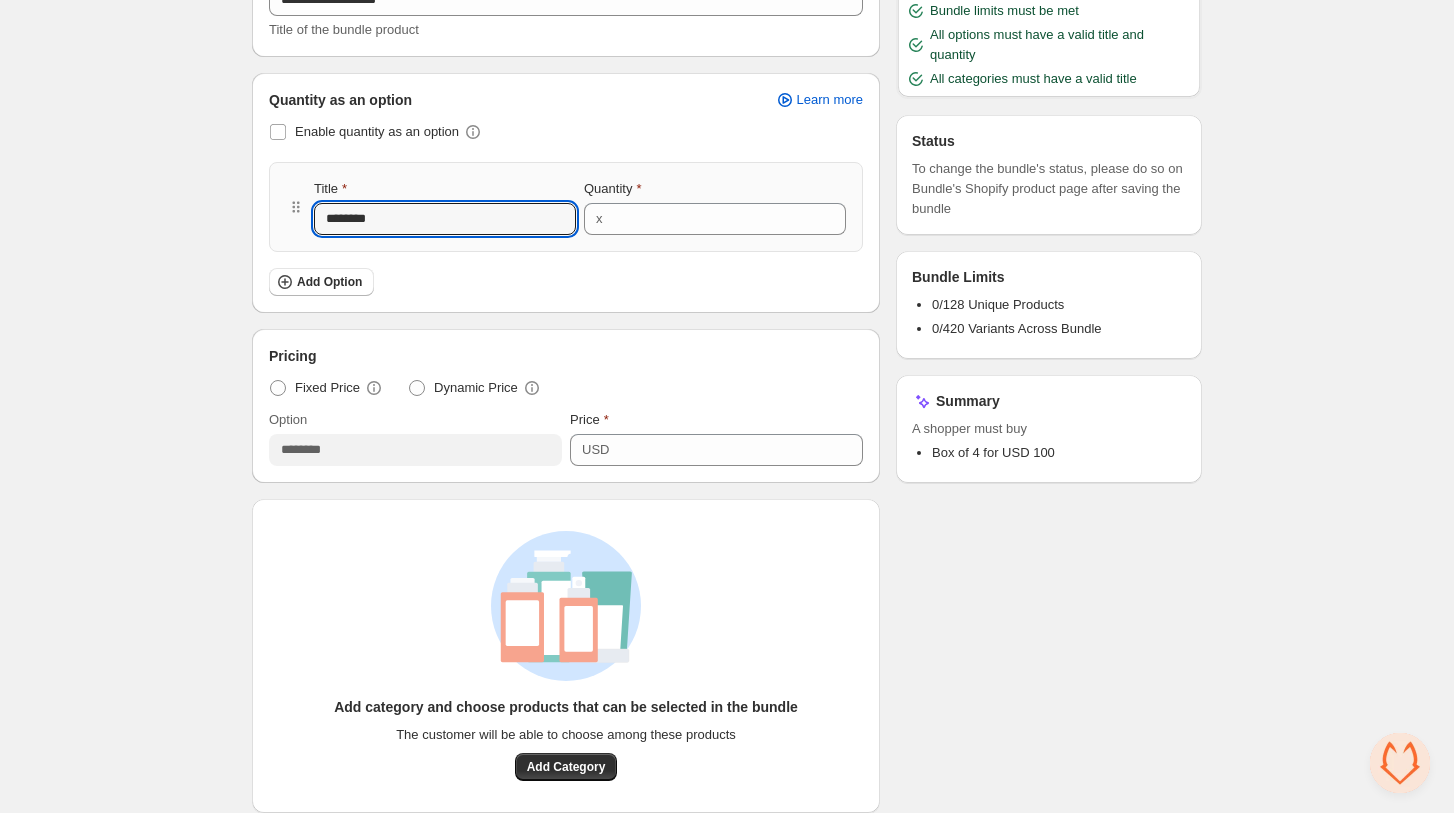 drag, startPoint x: 404, startPoint y: 217, endPoint x: 266, endPoint y: 211, distance: 138.13037 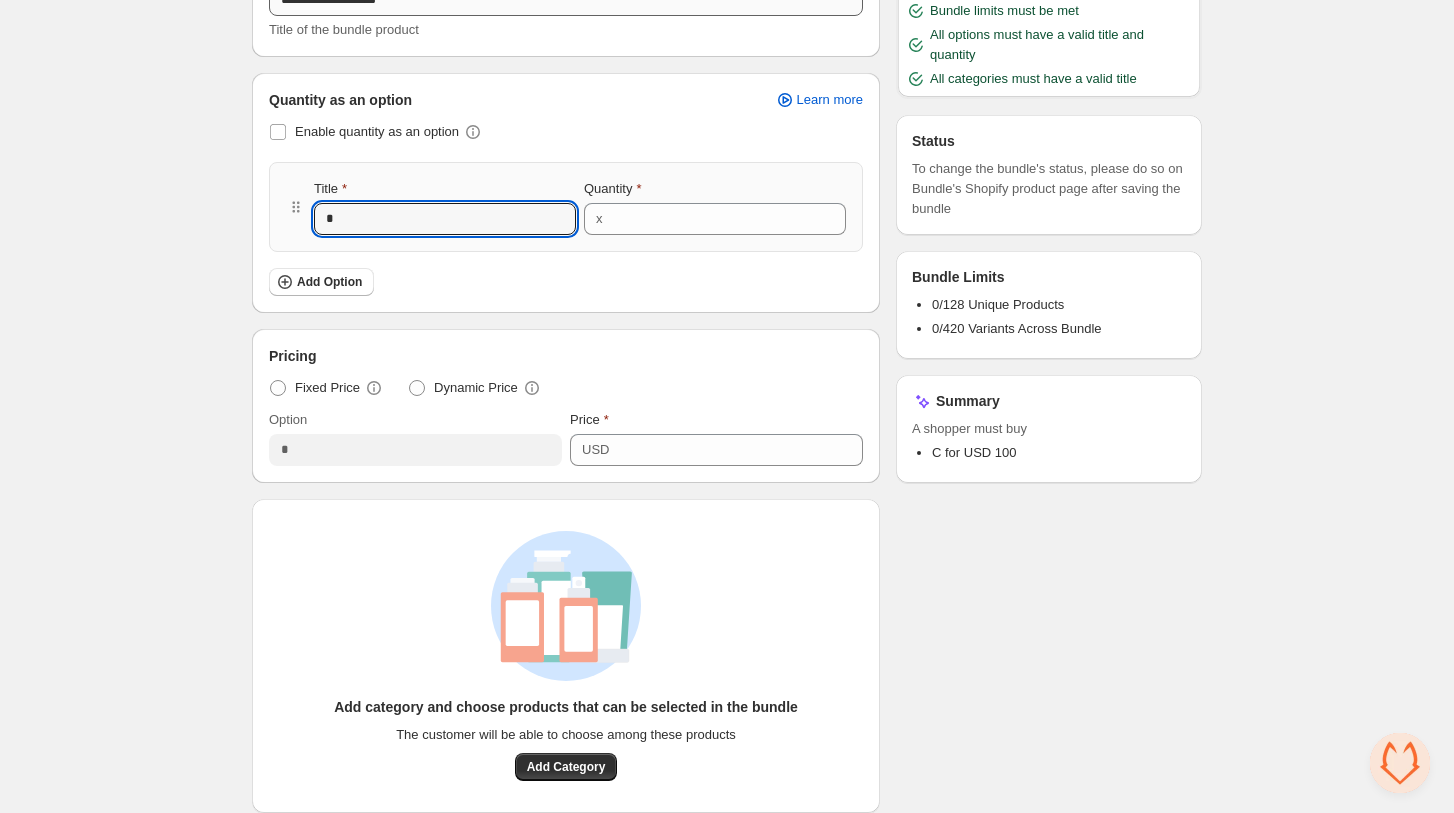 type on "*" 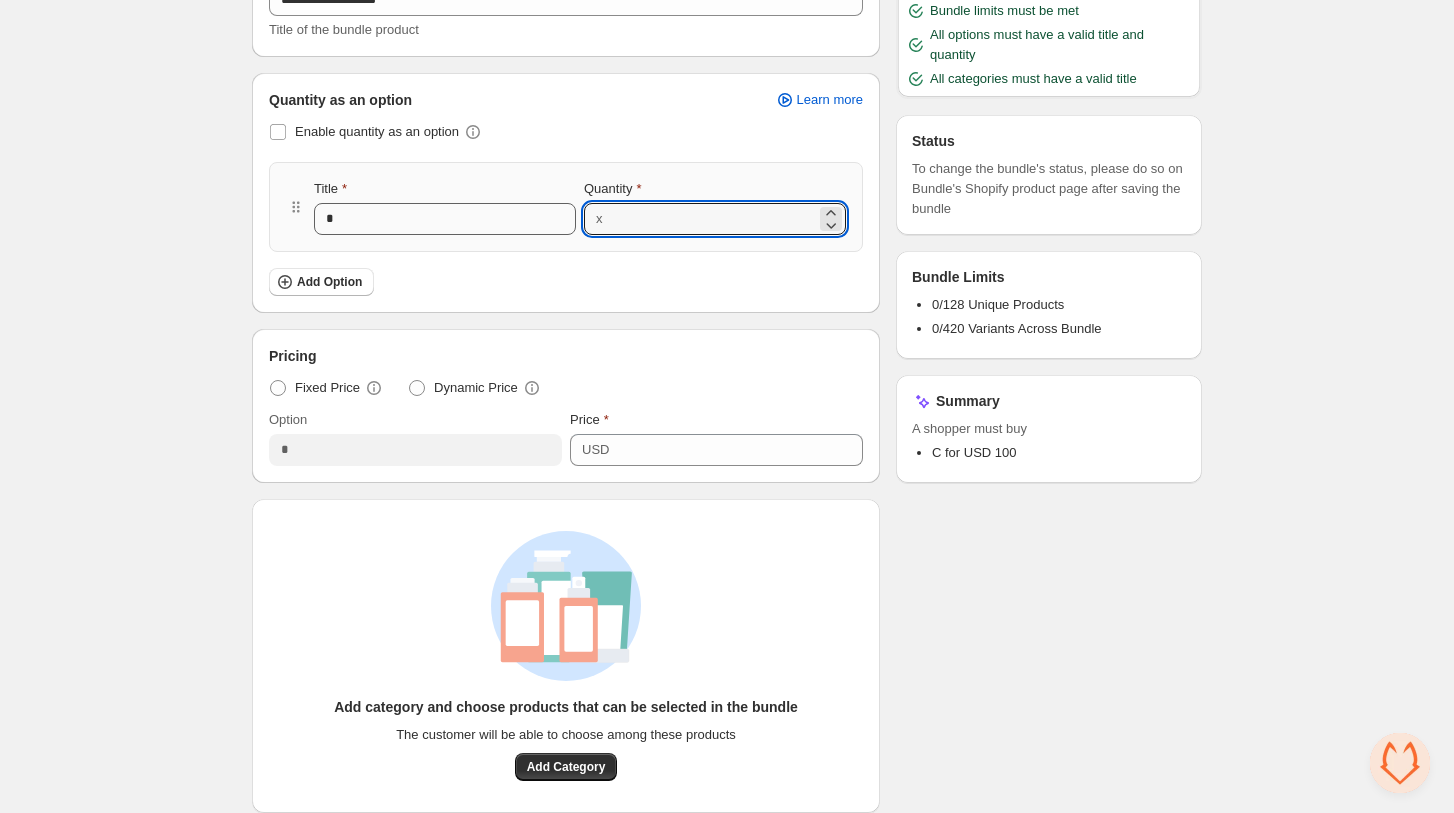 drag, startPoint x: 656, startPoint y: 216, endPoint x: 560, endPoint y: 215, distance: 96.00521 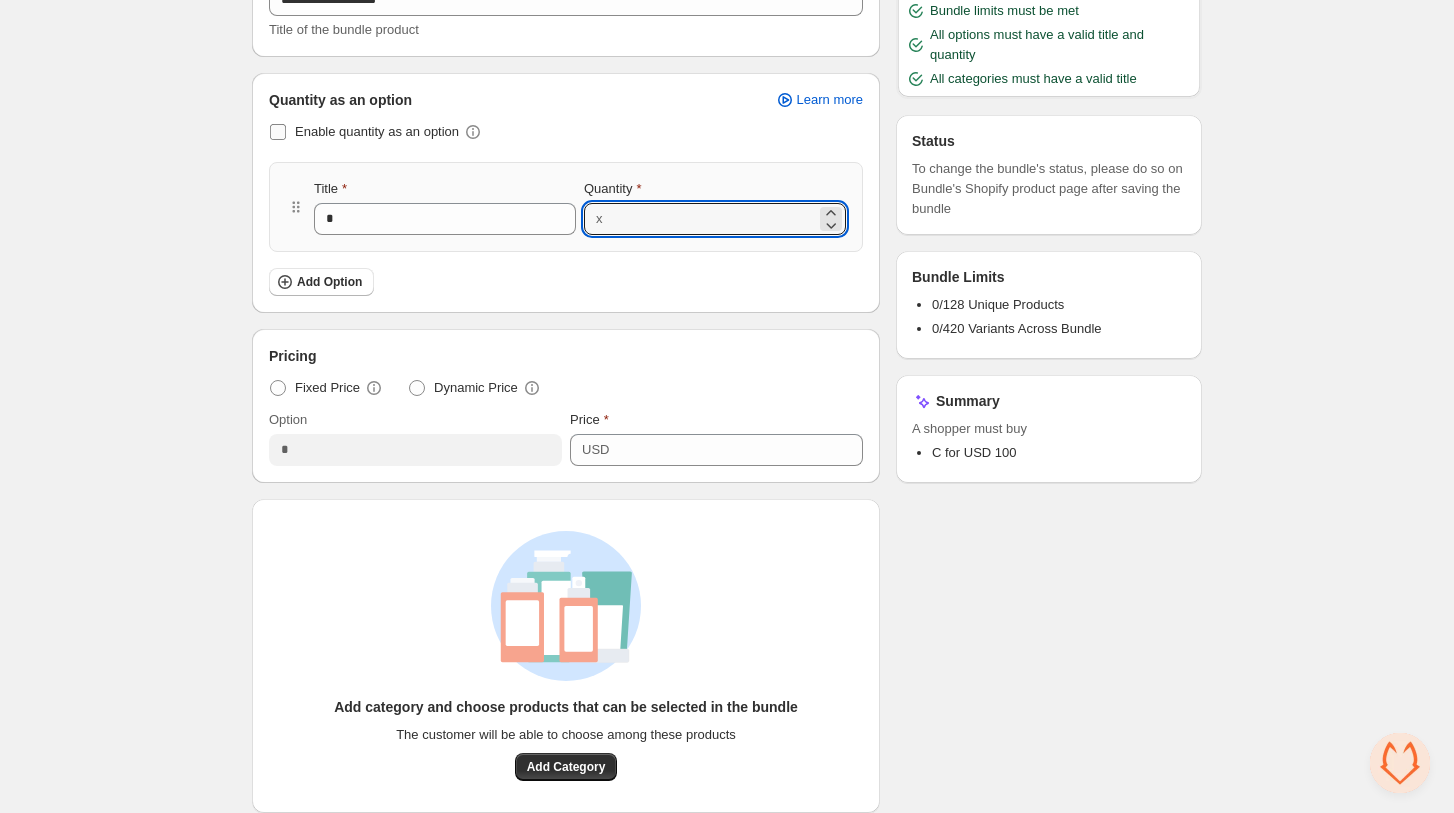 click at bounding box center (278, 132) 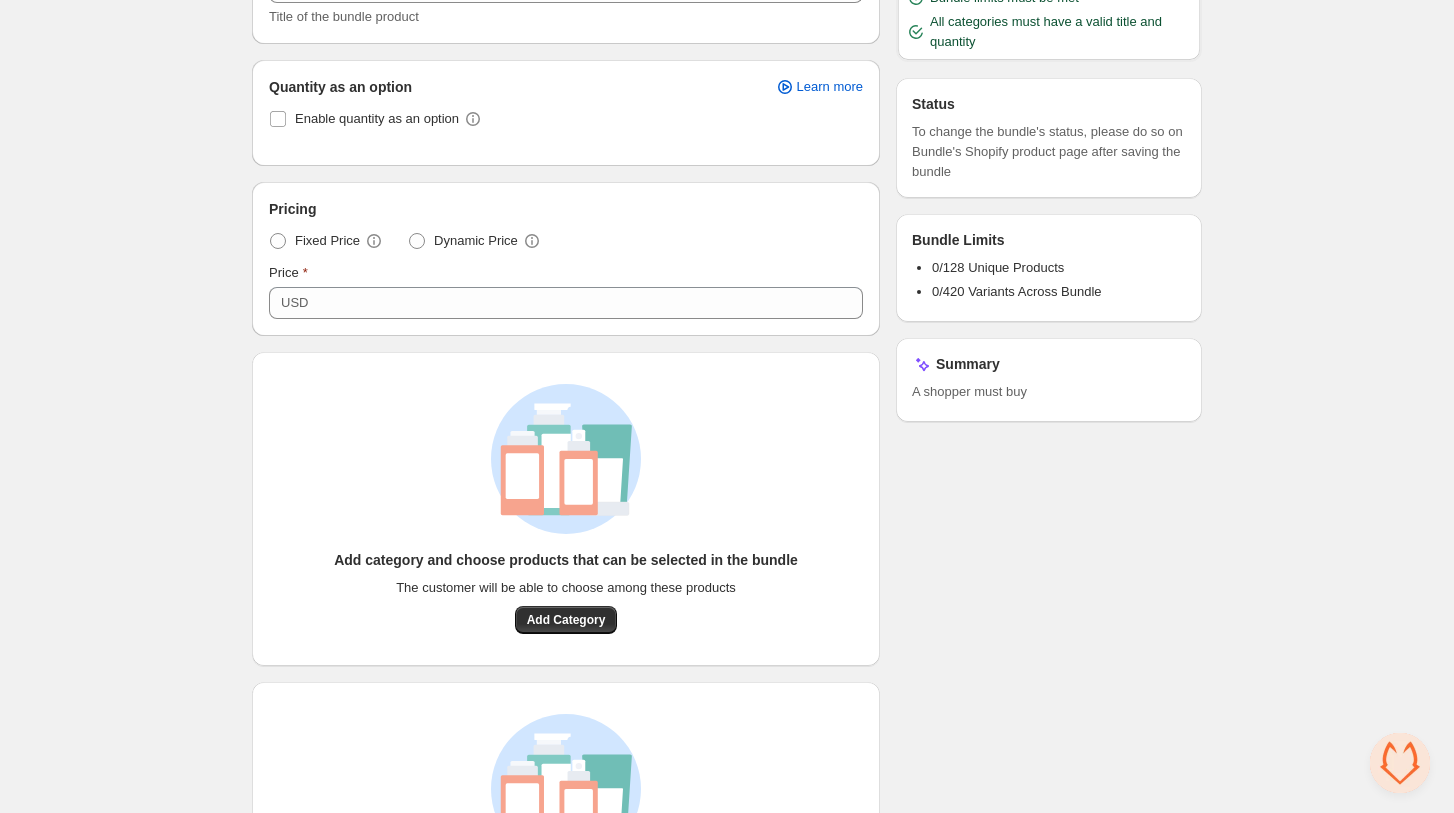 scroll, scrollTop: 318, scrollLeft: 0, axis: vertical 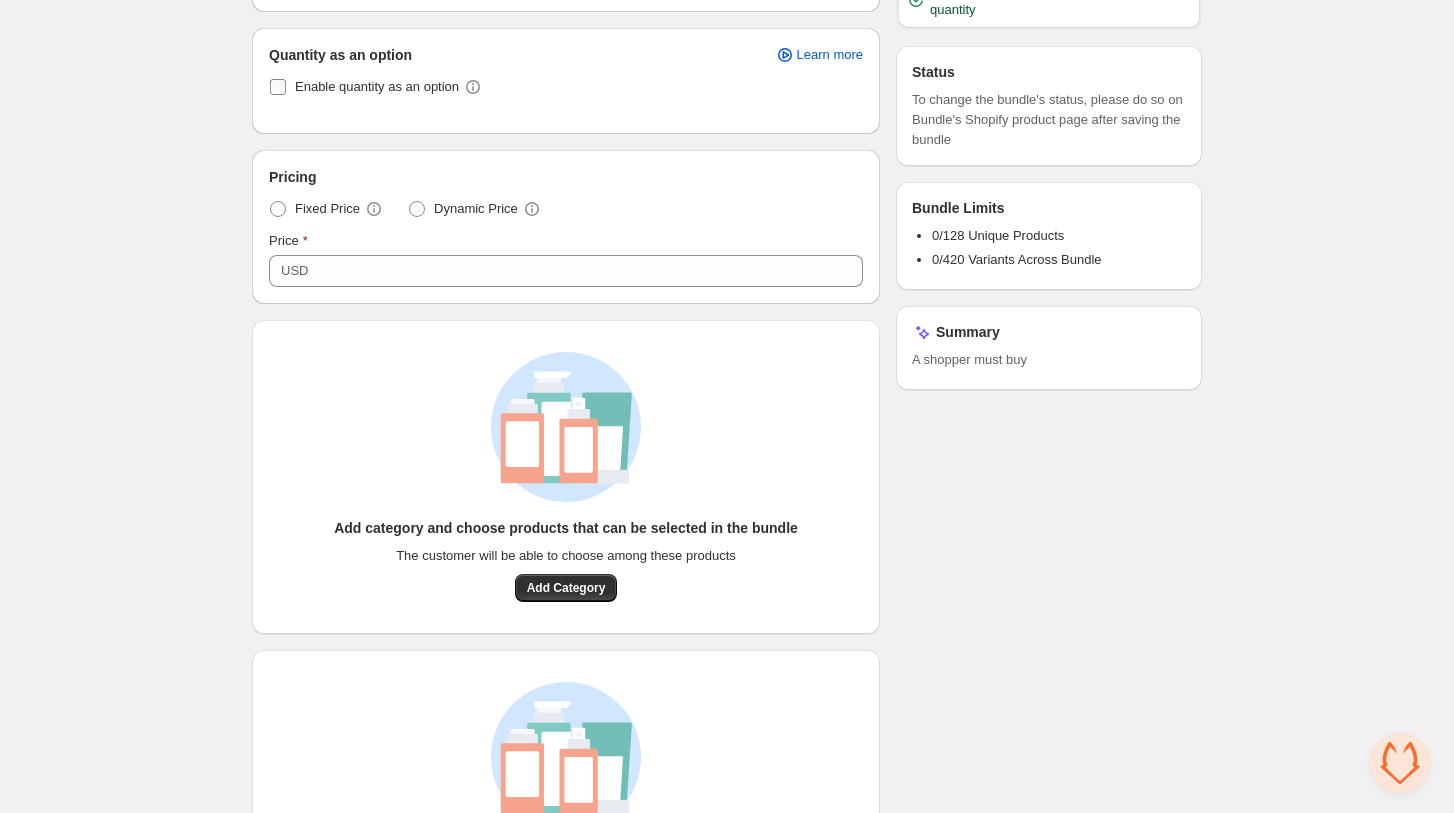 click at bounding box center (278, 87) 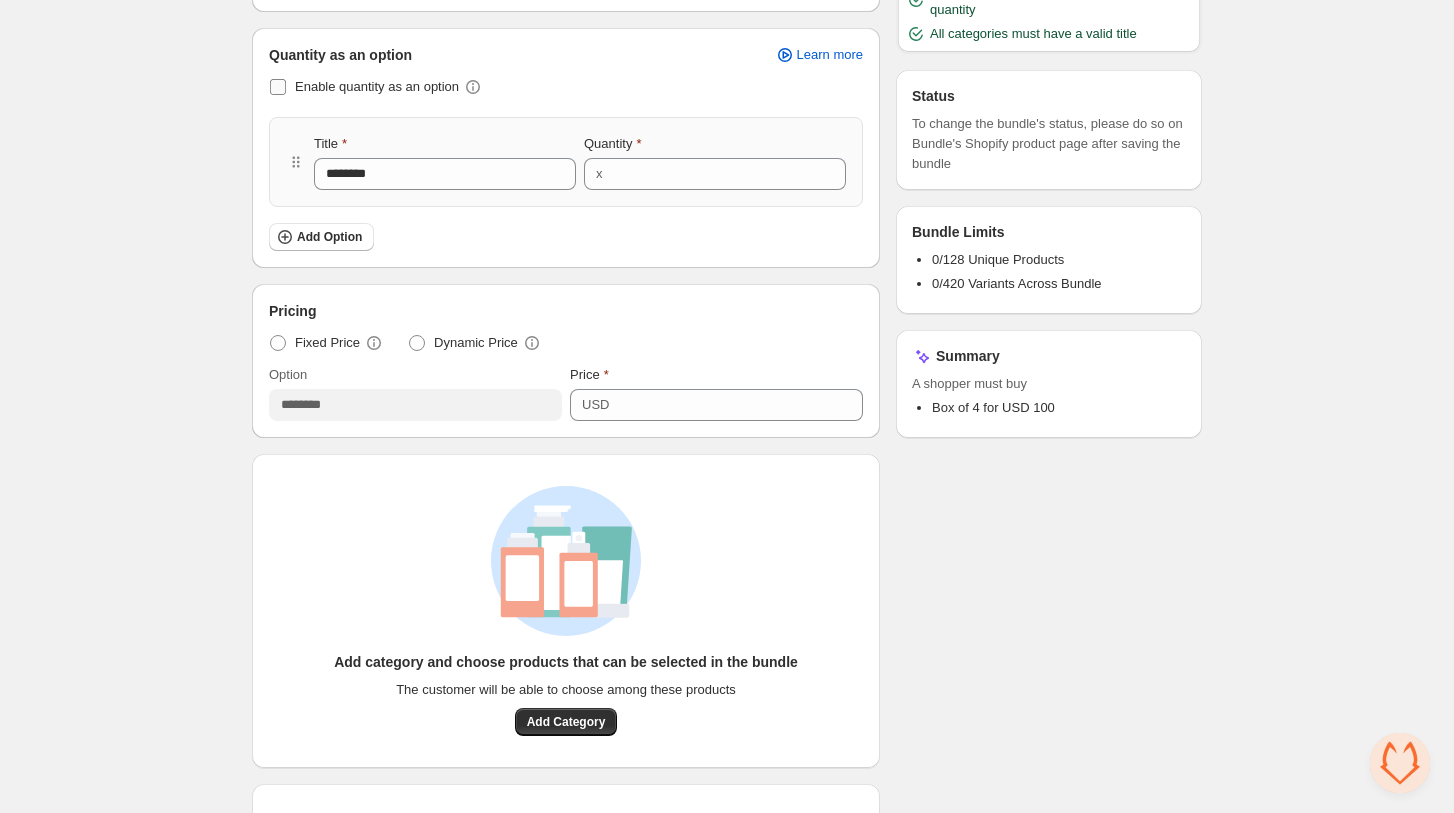 click at bounding box center [278, 87] 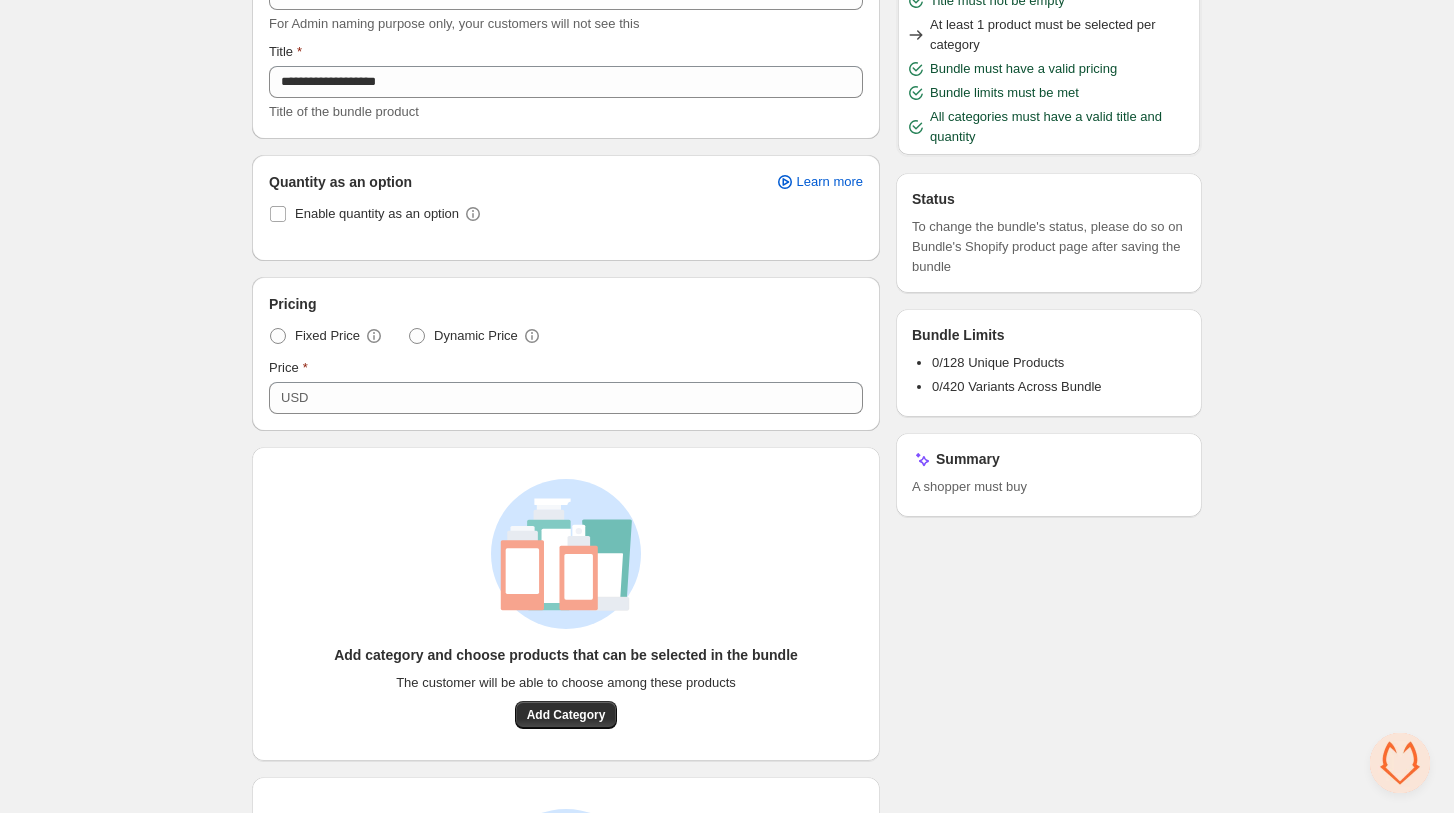 scroll, scrollTop: 161, scrollLeft: 0, axis: vertical 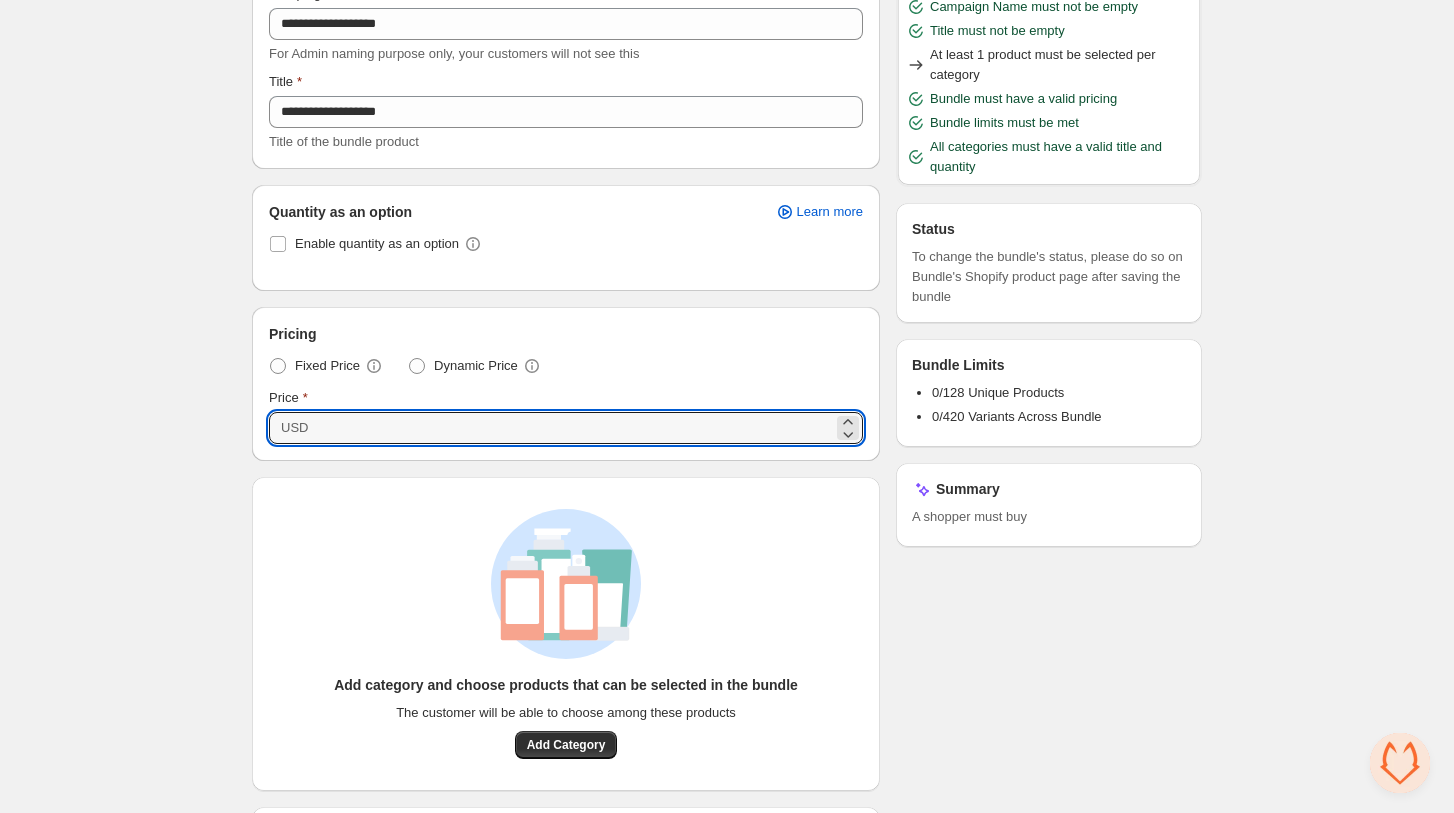 drag, startPoint x: 372, startPoint y: 432, endPoint x: 262, endPoint y: 433, distance: 110.00455 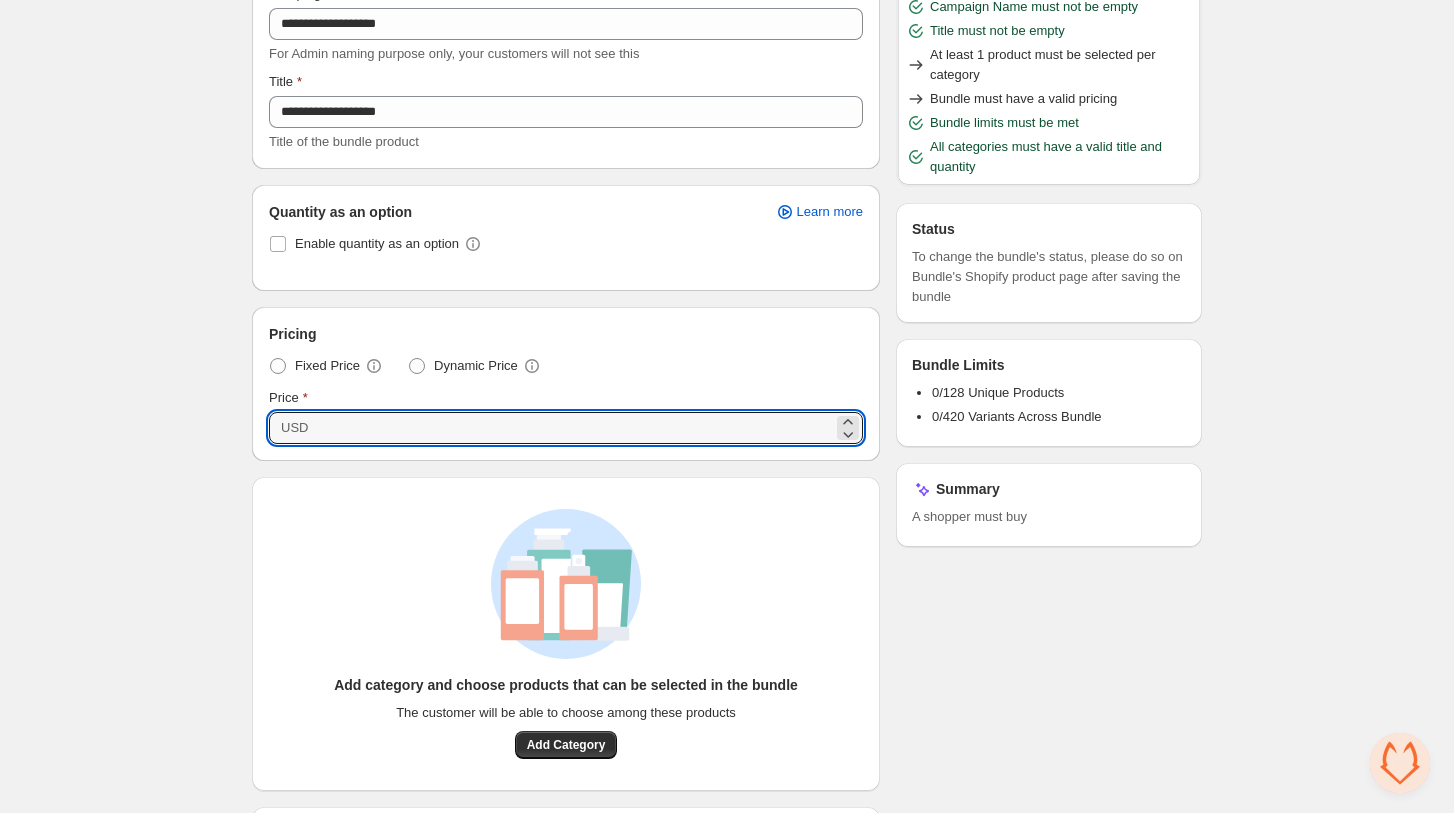 type 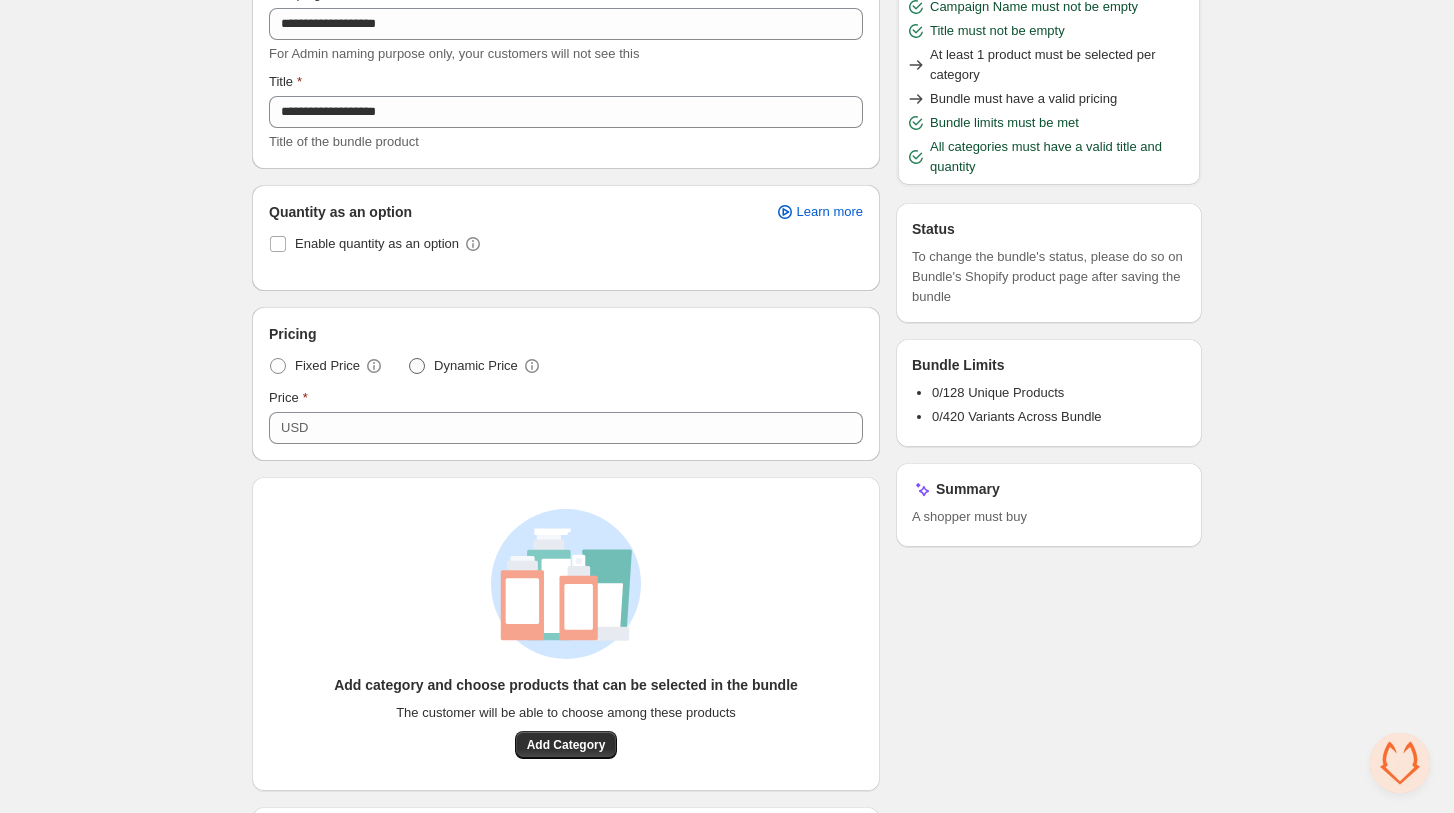 click at bounding box center (417, 366) 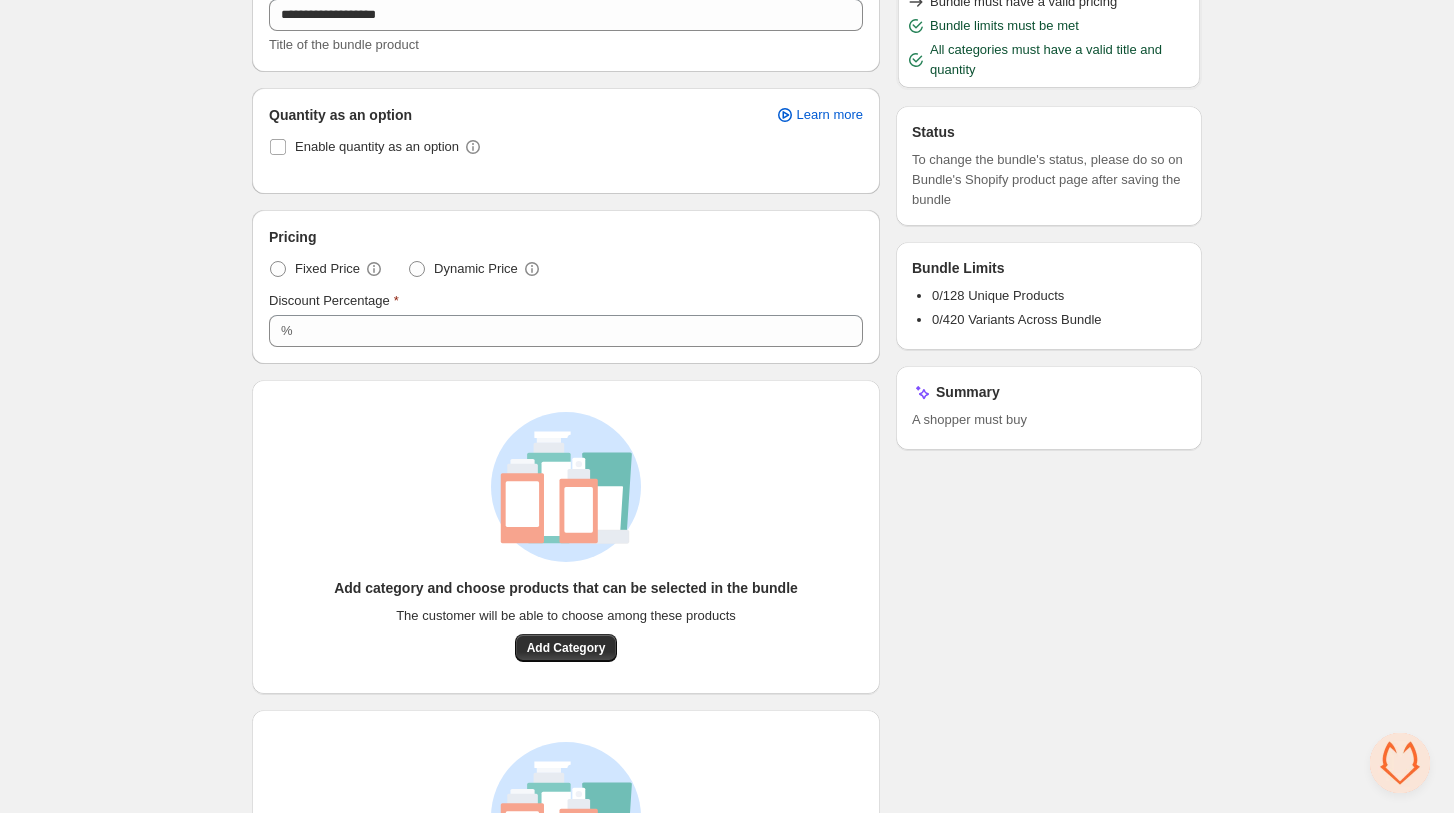 scroll, scrollTop: 0, scrollLeft: 0, axis: both 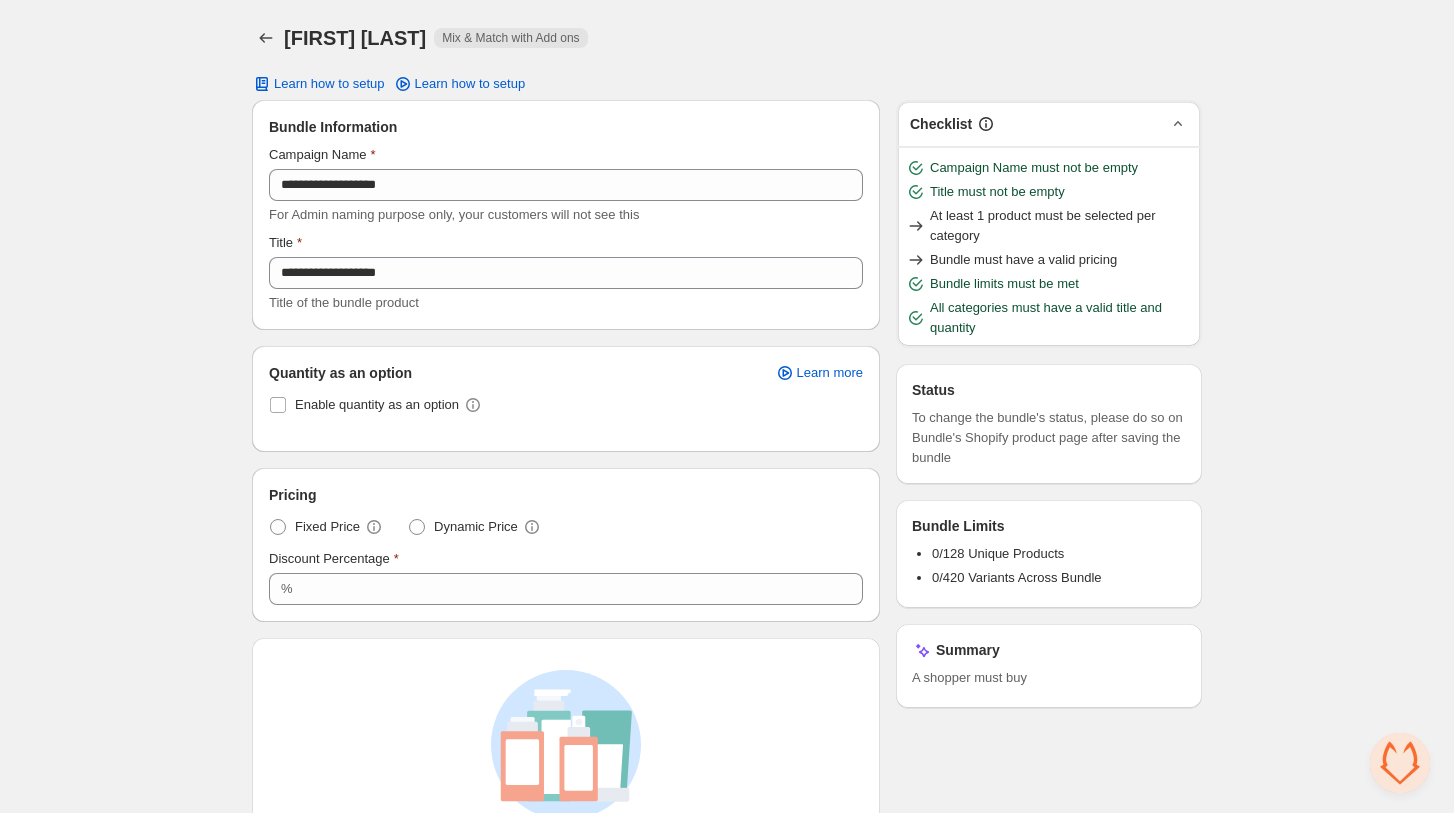 click at bounding box center [1178, 124] 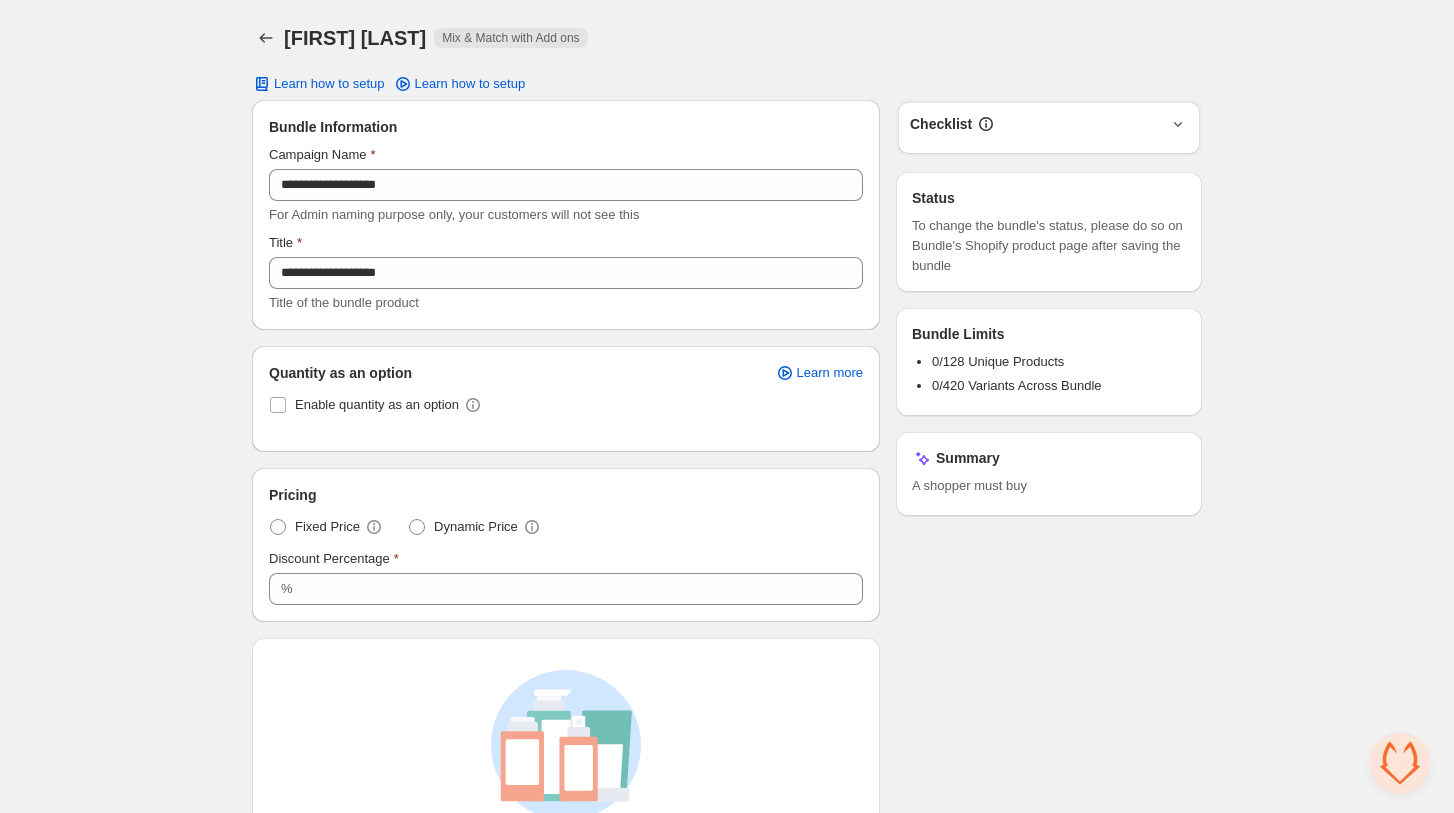 click at bounding box center (1178, 124) 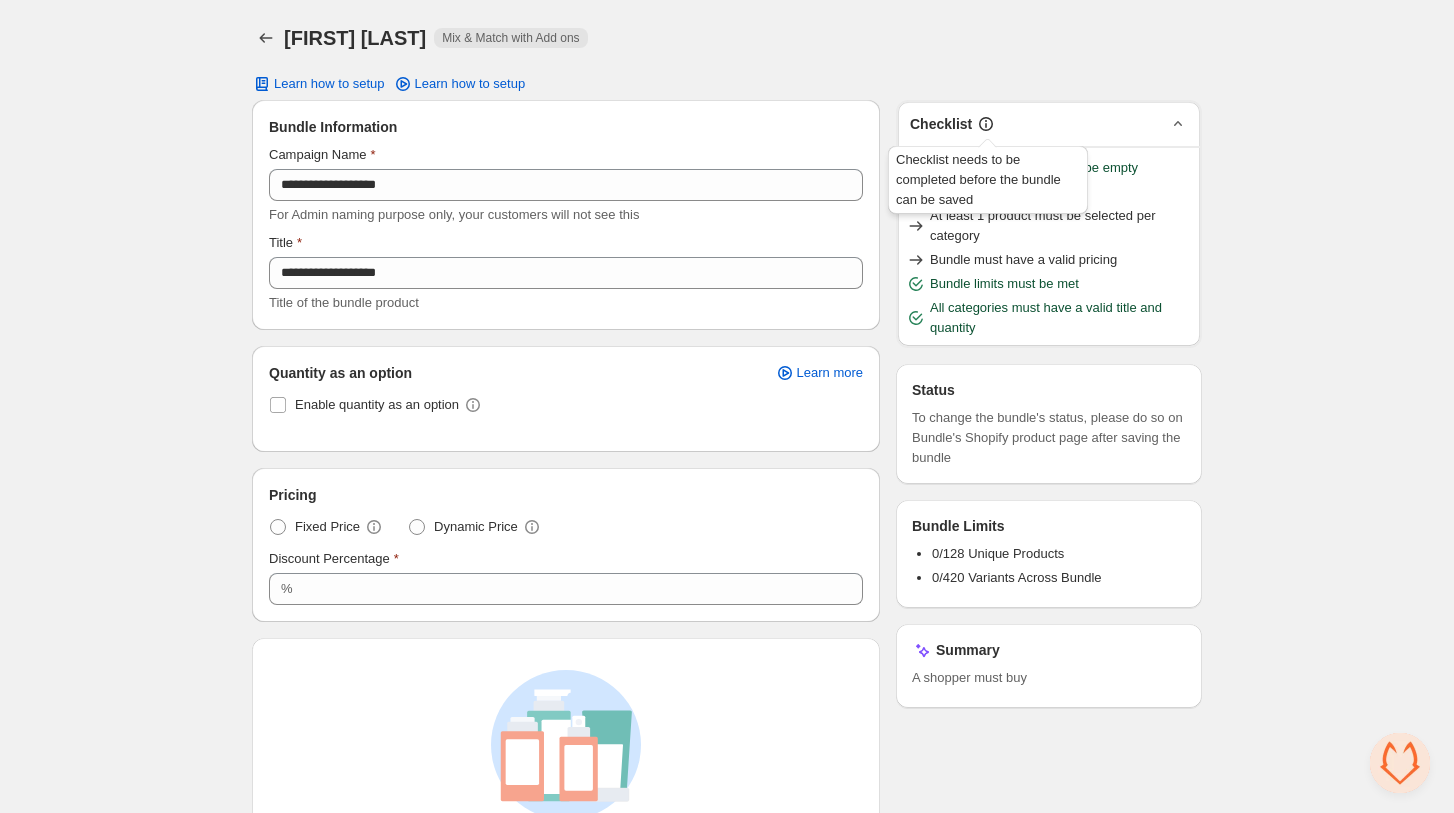 click at bounding box center (986, 124) 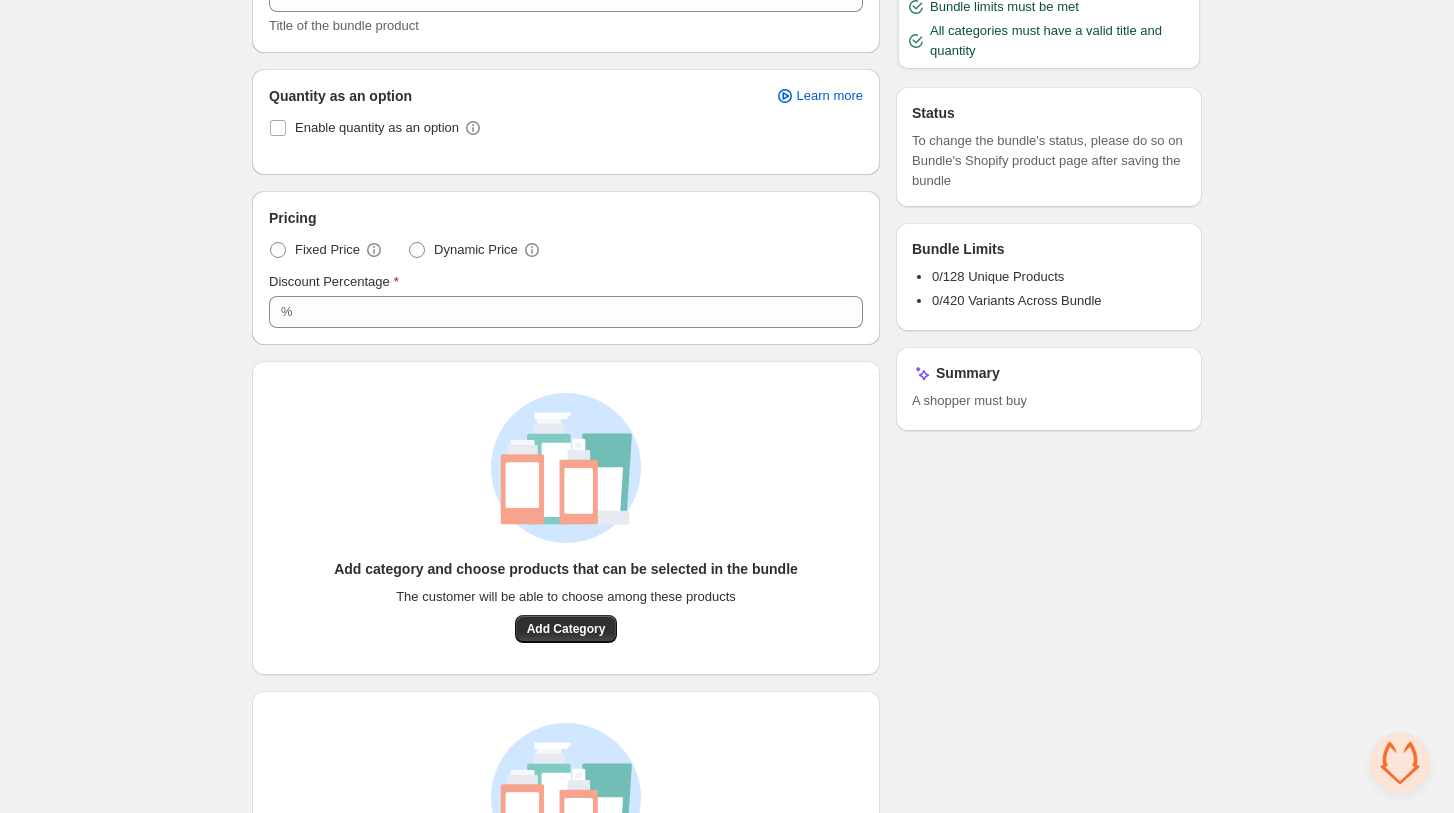 scroll, scrollTop: 468, scrollLeft: 0, axis: vertical 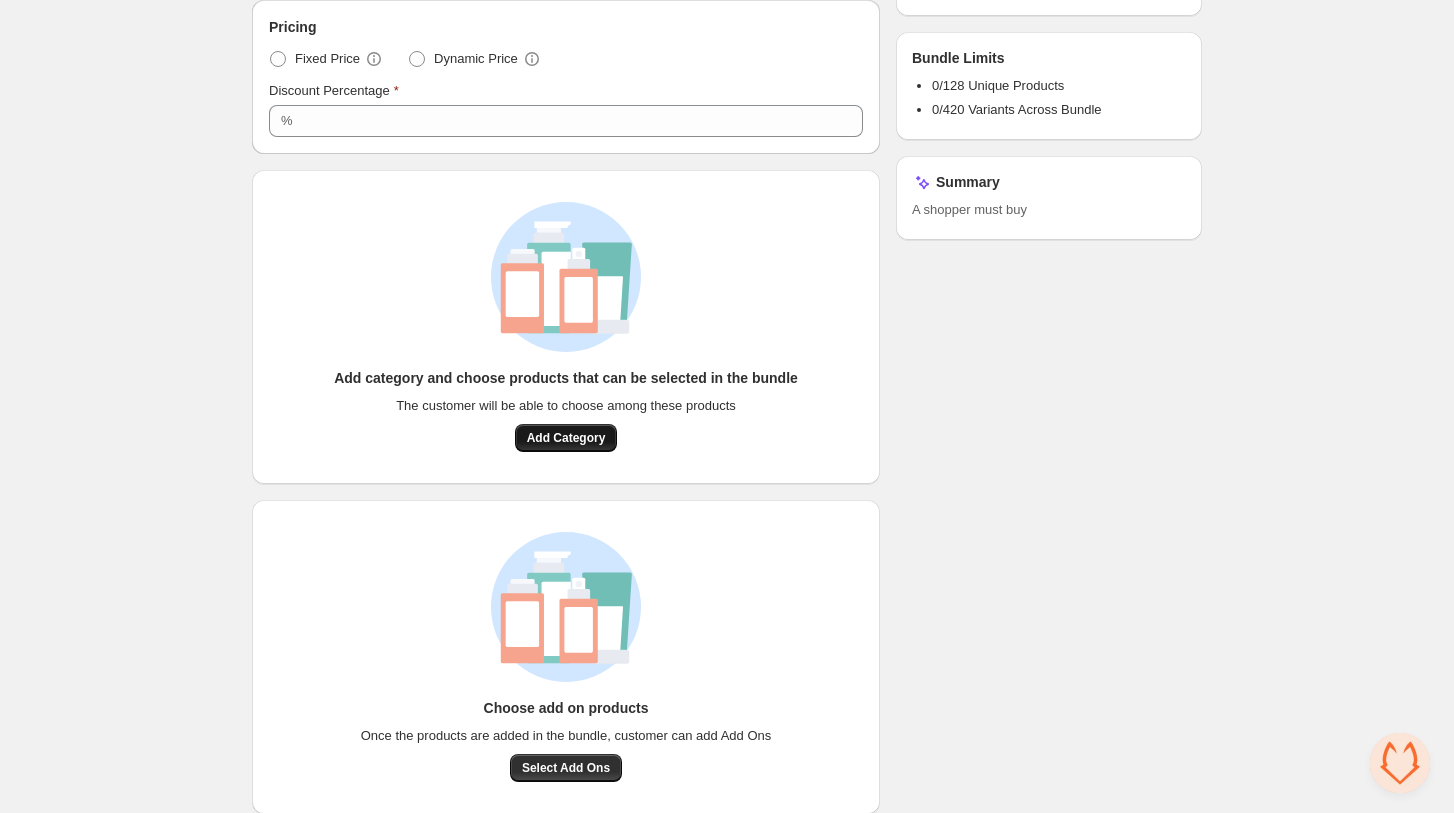 click on "Add Category" at bounding box center (566, 438) 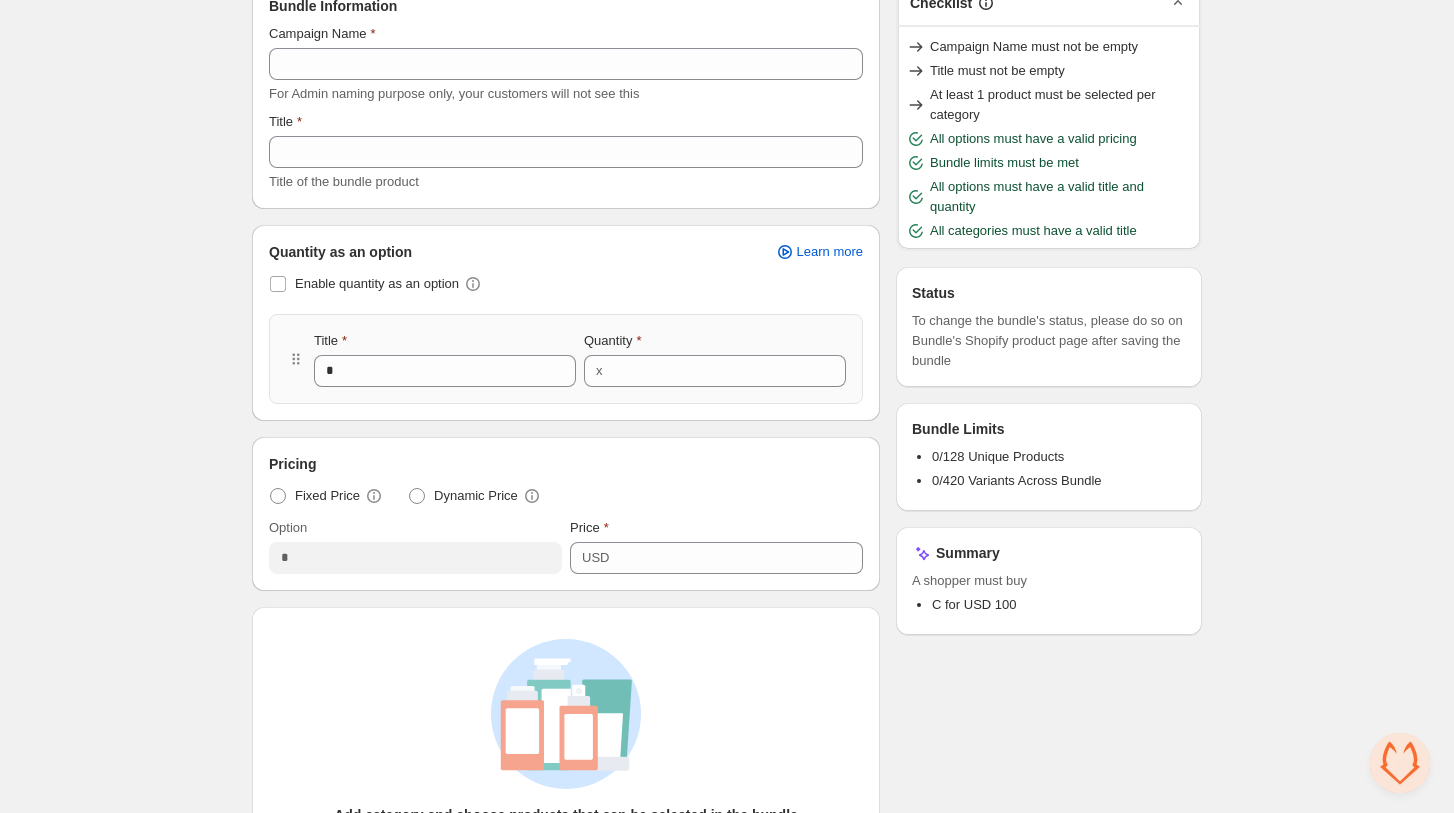 scroll, scrollTop: 0, scrollLeft: 0, axis: both 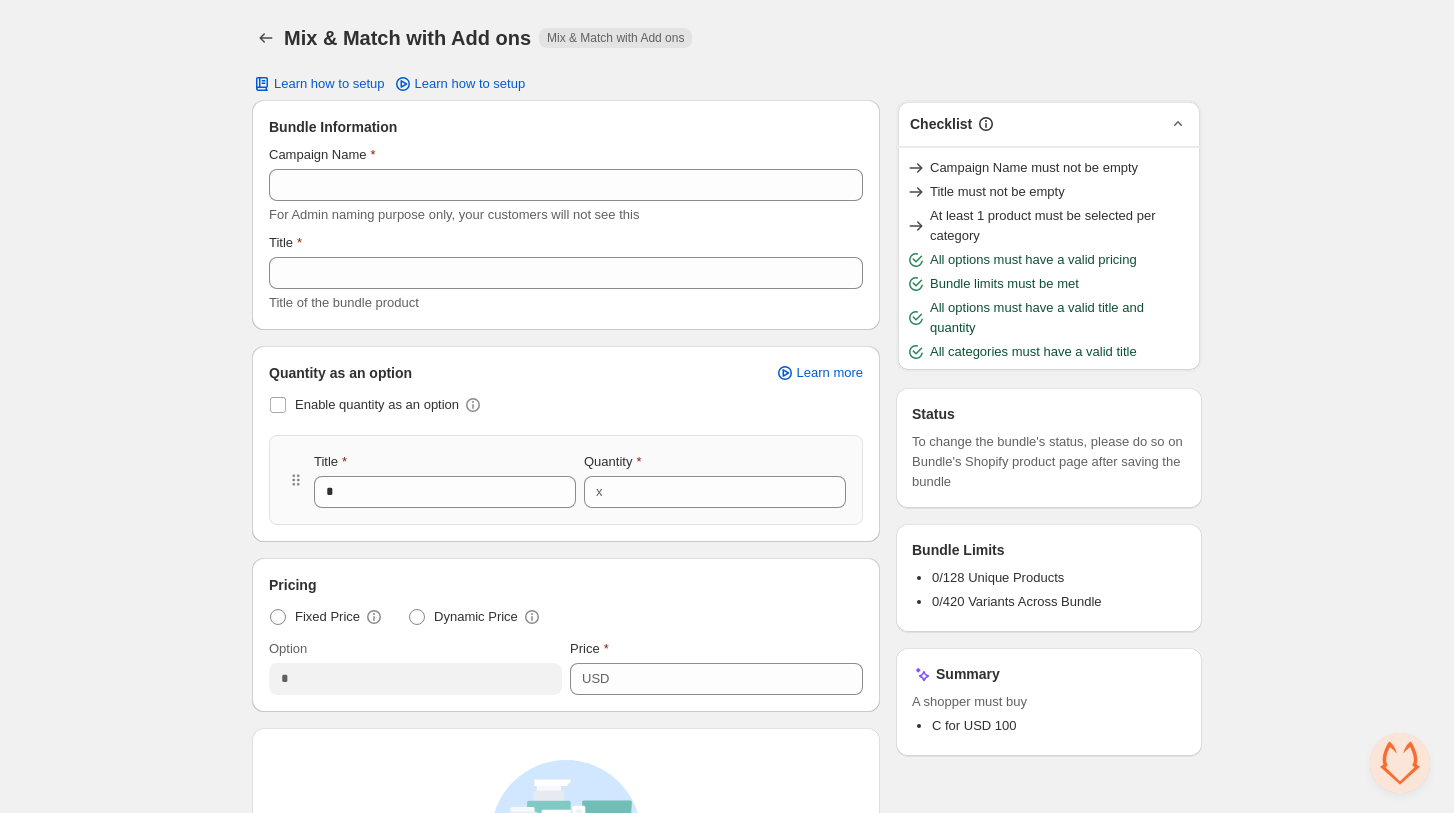 drag, startPoint x: 88, startPoint y: 98, endPoint x: 134, endPoint y: 70, distance: 53.851646 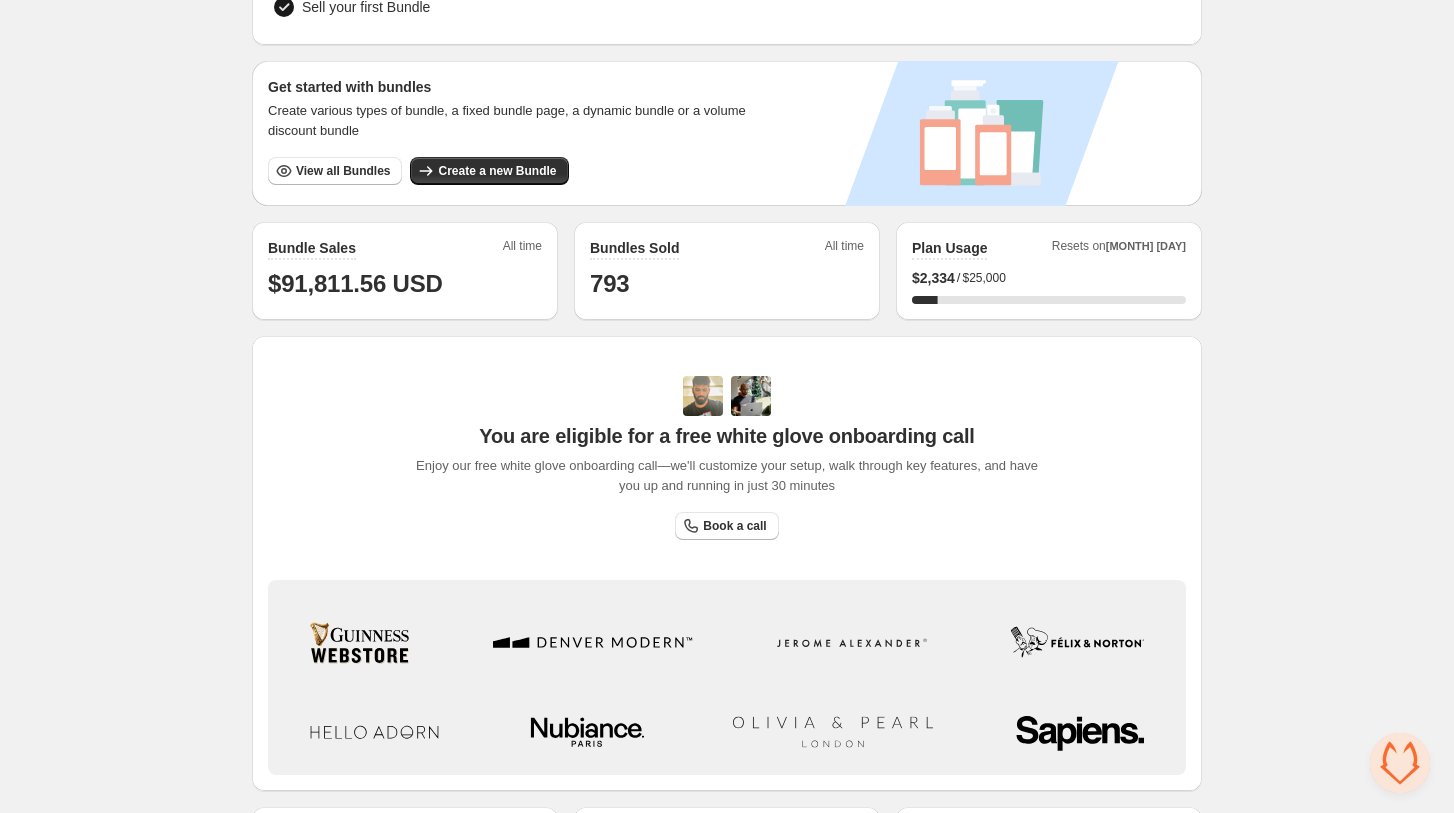 scroll, scrollTop: 449, scrollLeft: 0, axis: vertical 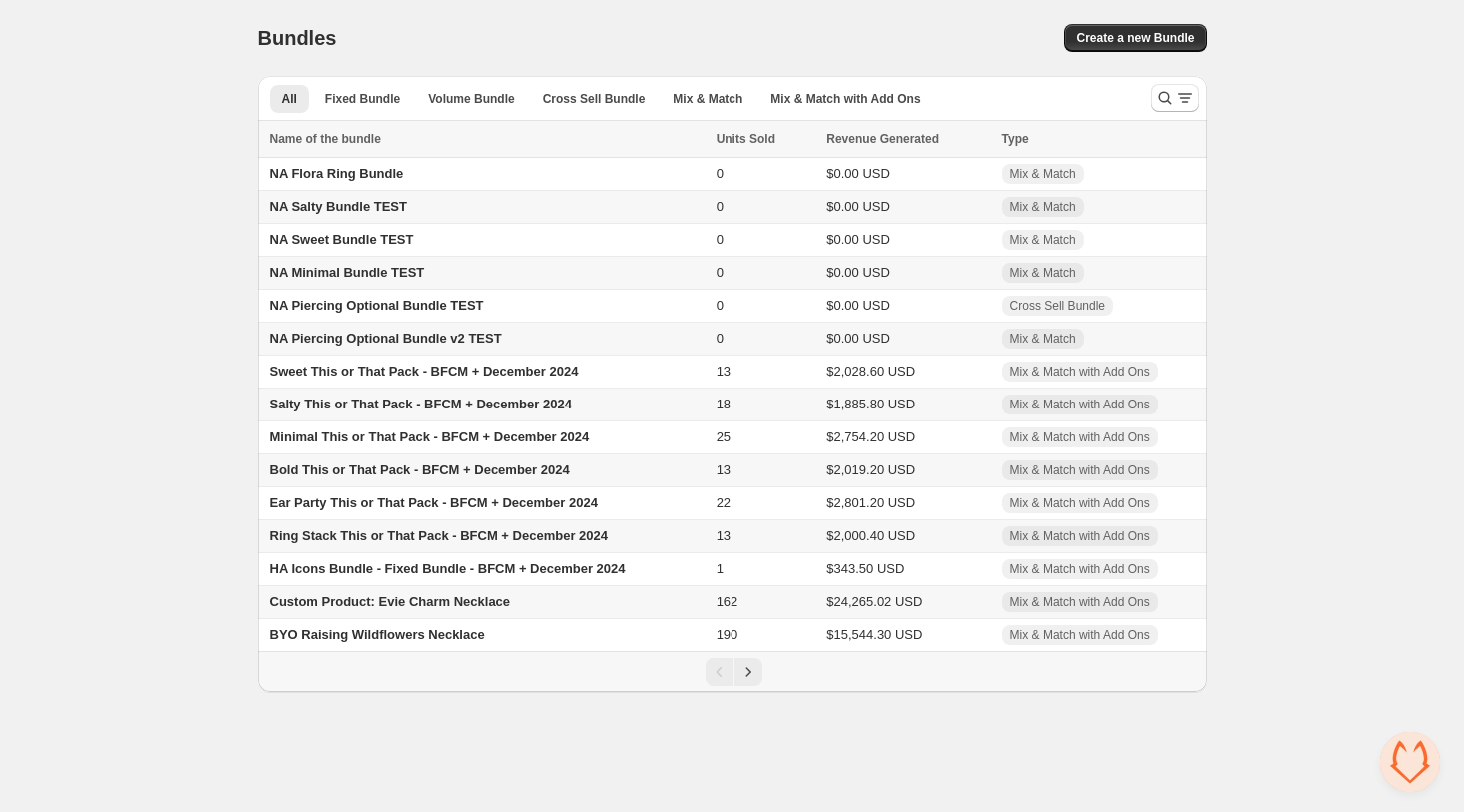 click on "Custom Product: Evie Charm Necklace" at bounding box center [390, 601] 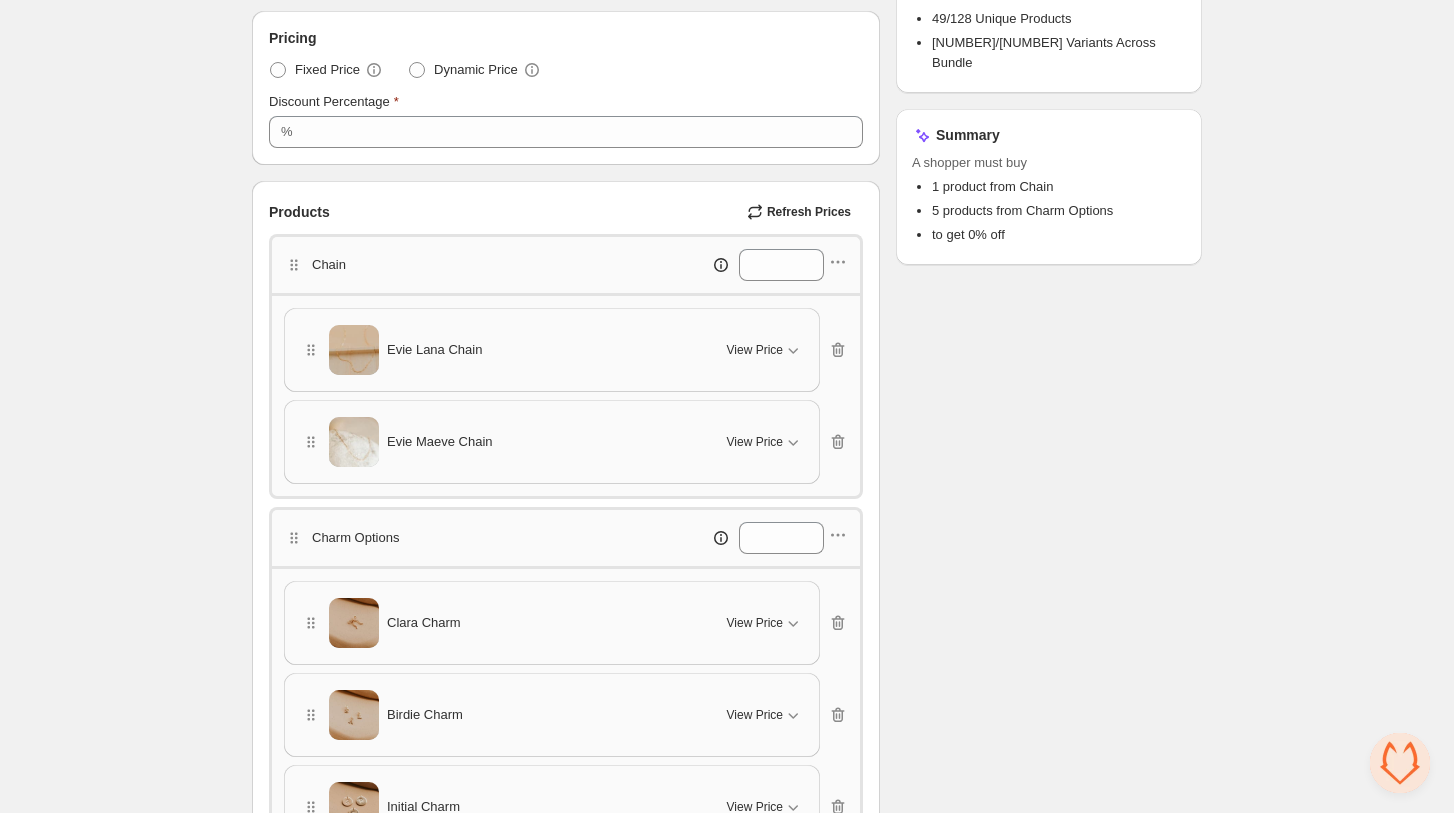 scroll, scrollTop: 493, scrollLeft: 0, axis: vertical 